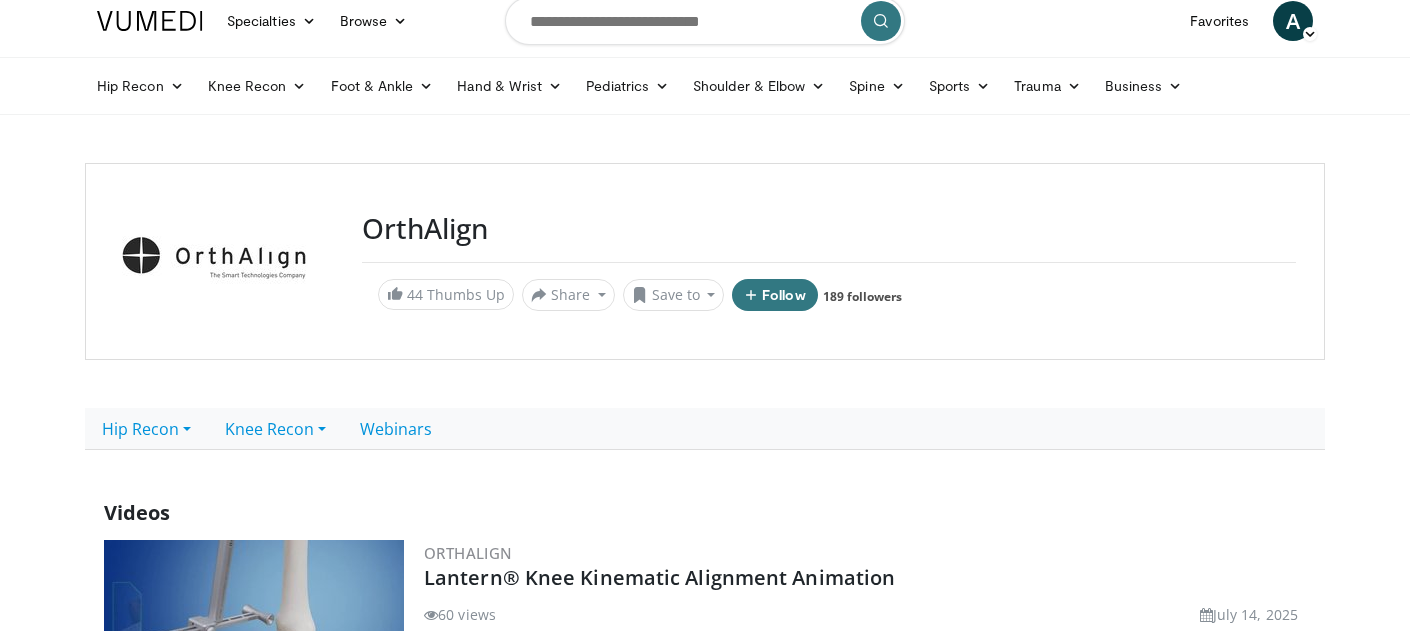 scroll, scrollTop: 0, scrollLeft: 0, axis: both 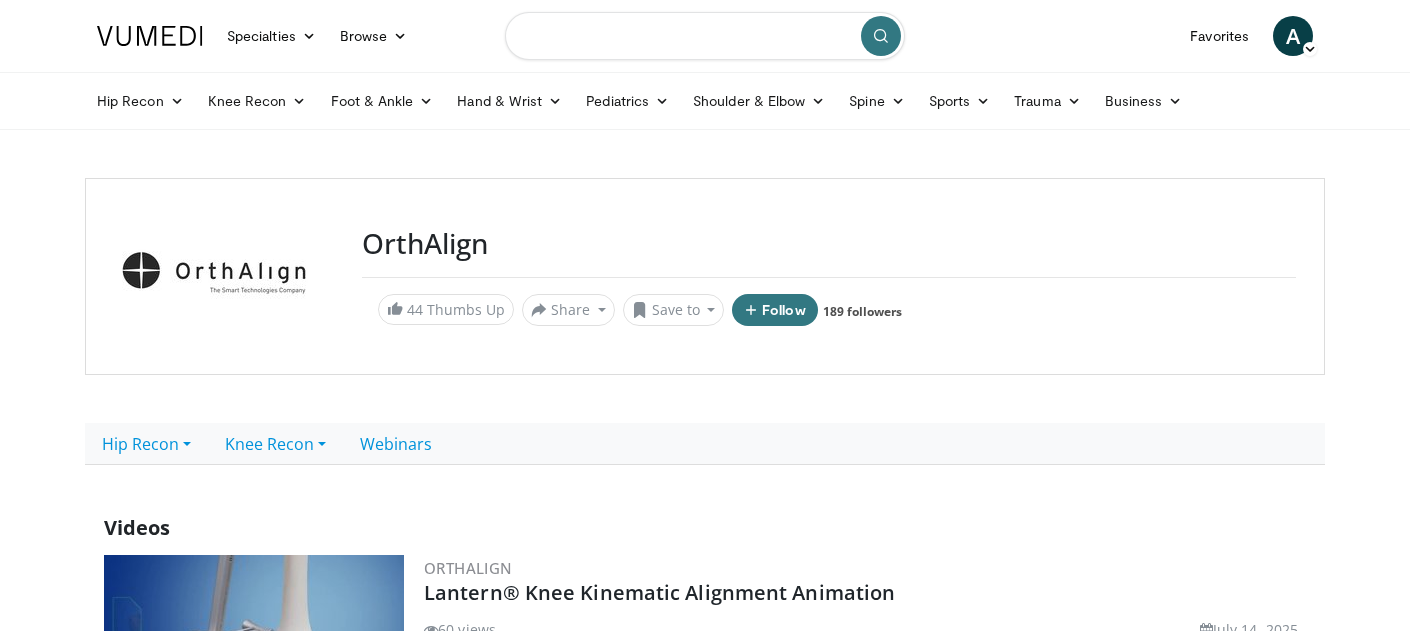click at bounding box center [705, 36] 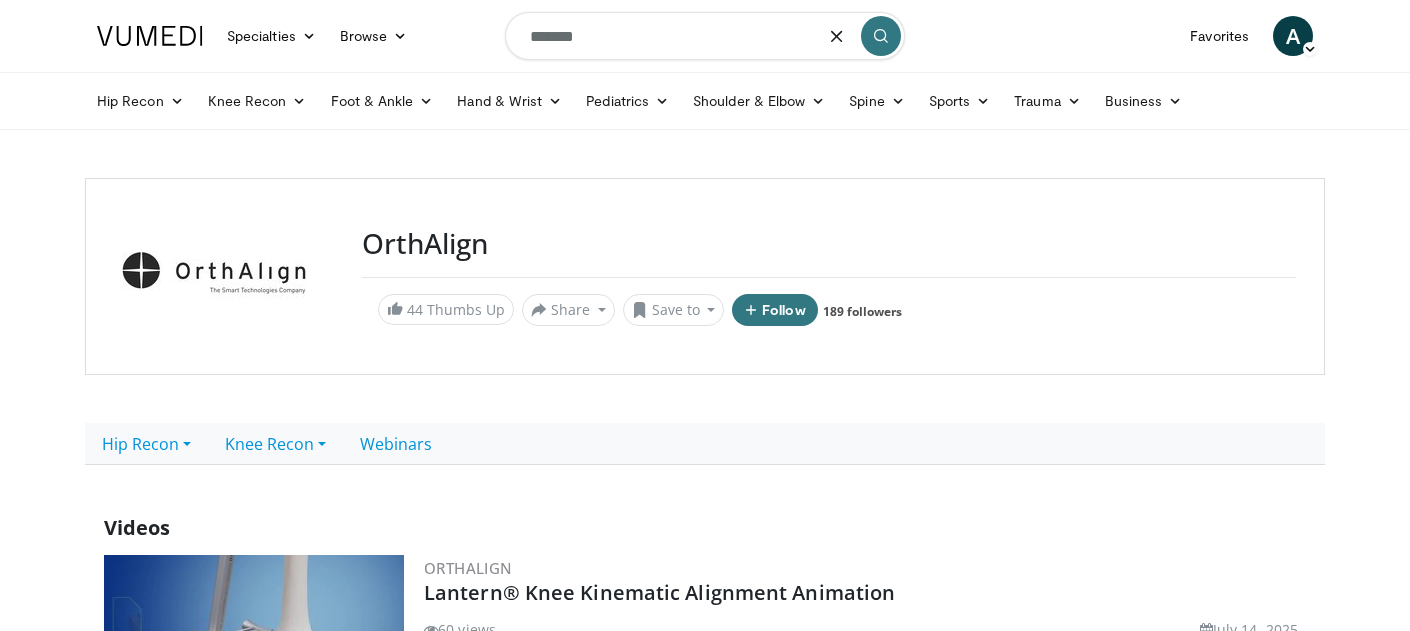 type on "*******" 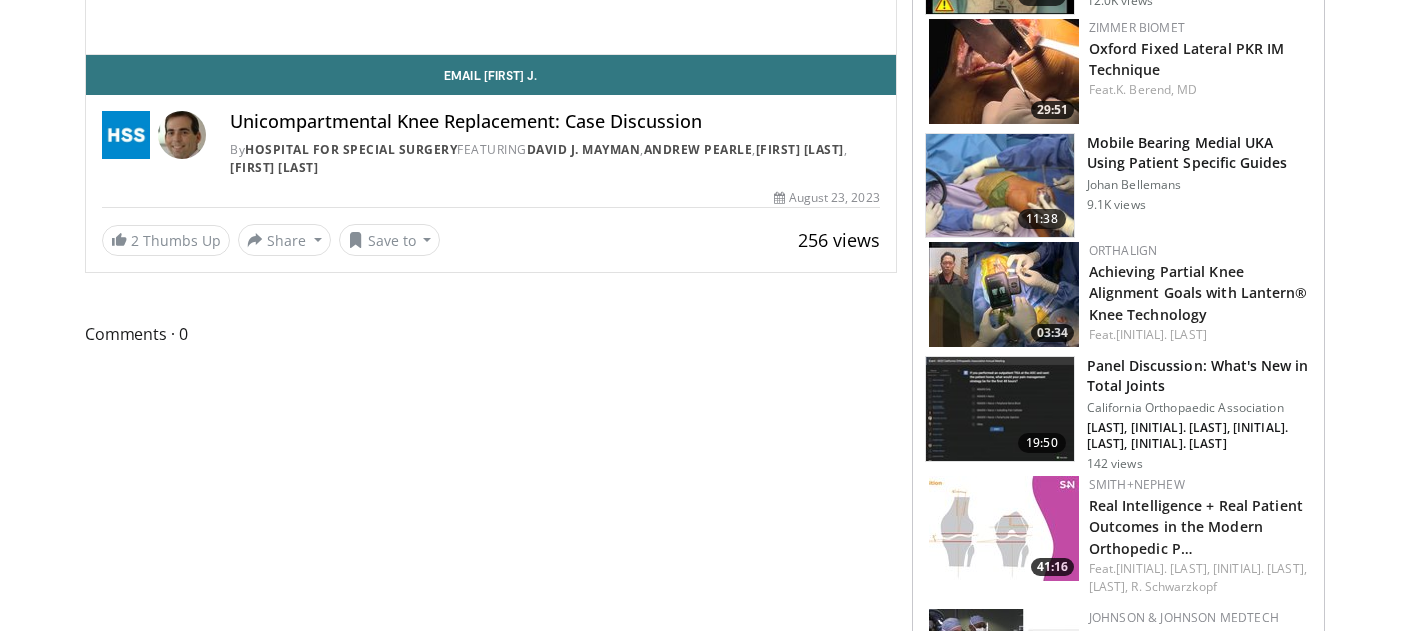 scroll, scrollTop: 118, scrollLeft: 0, axis: vertical 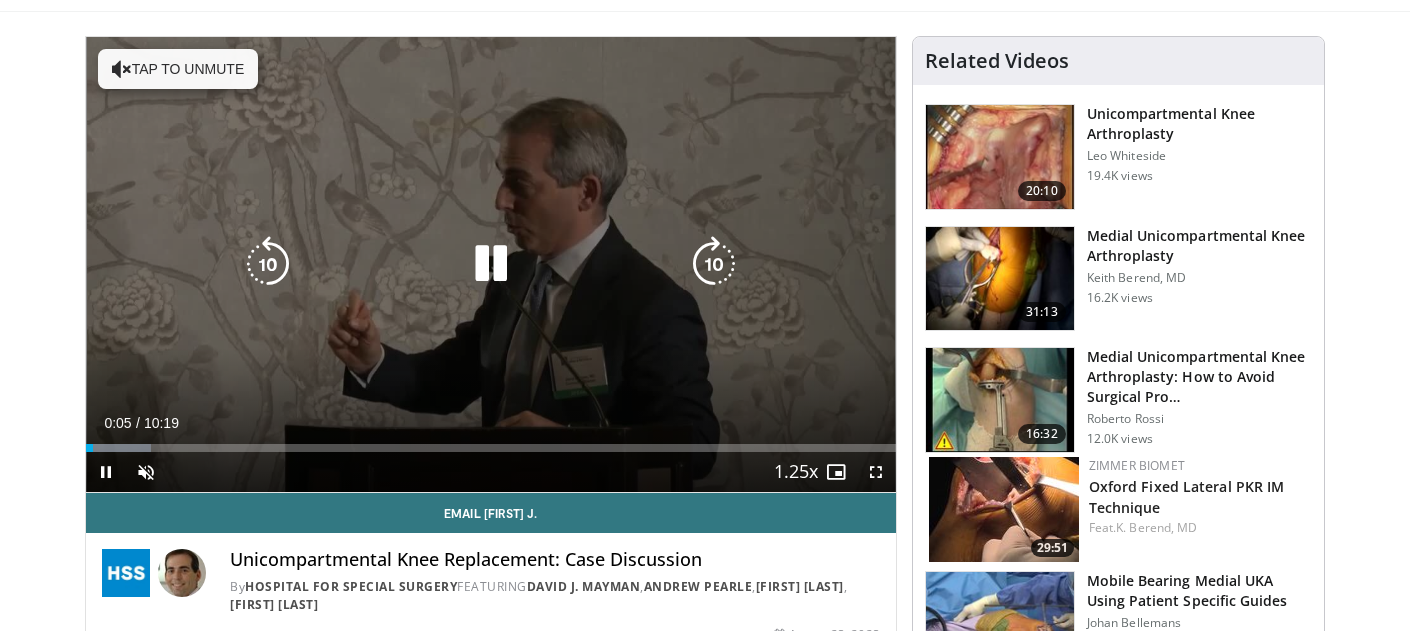 click on "Tap to unmute" at bounding box center [178, 69] 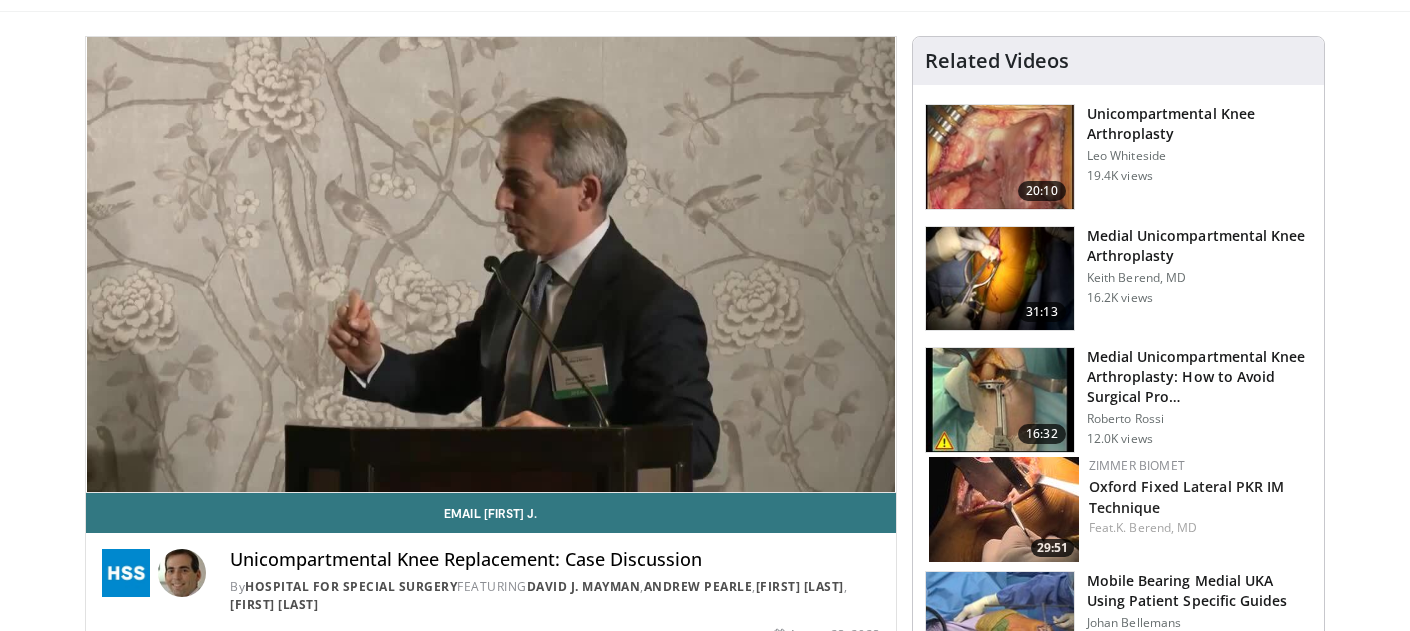 click on "Related Videos" at bounding box center [1118, 61] 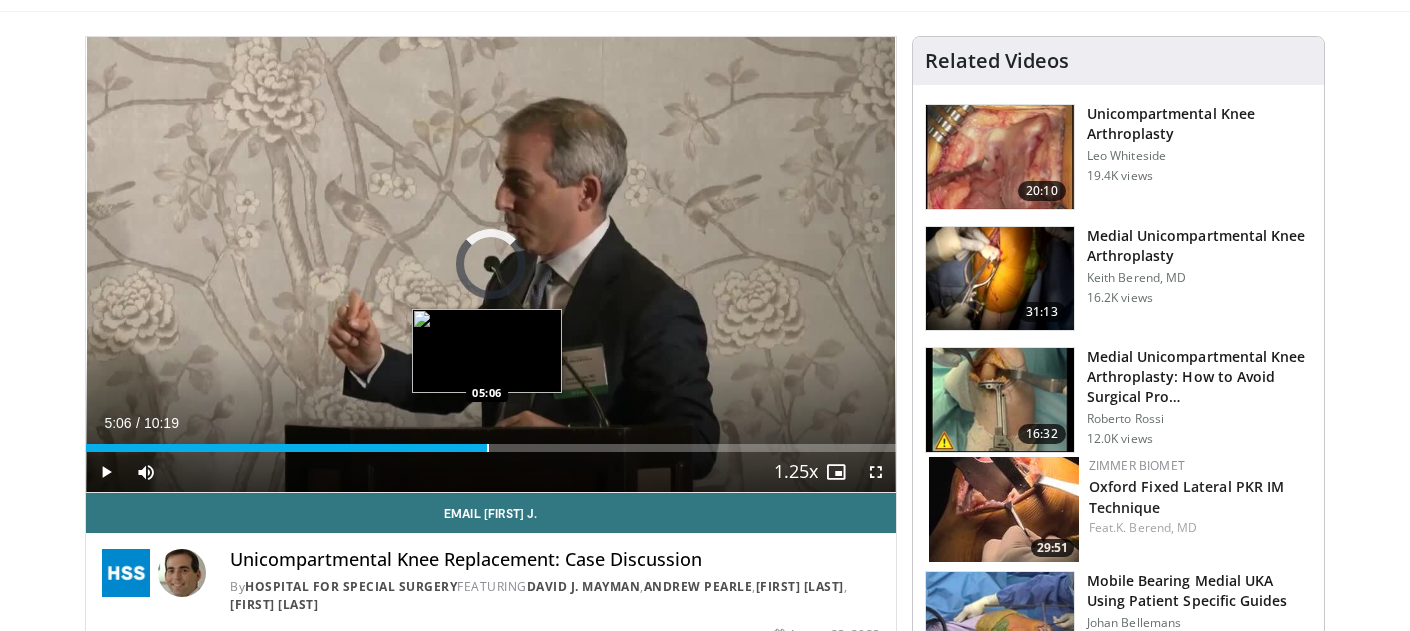 click at bounding box center (488, 448) 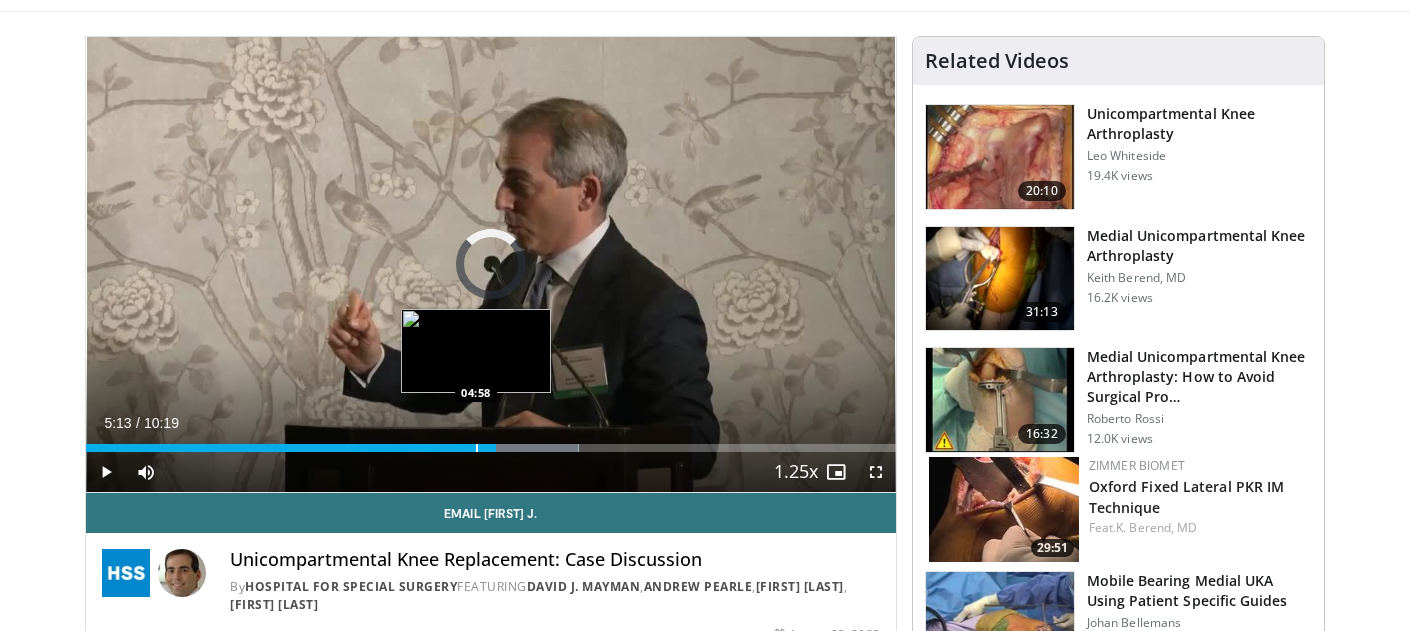 click at bounding box center [477, 448] 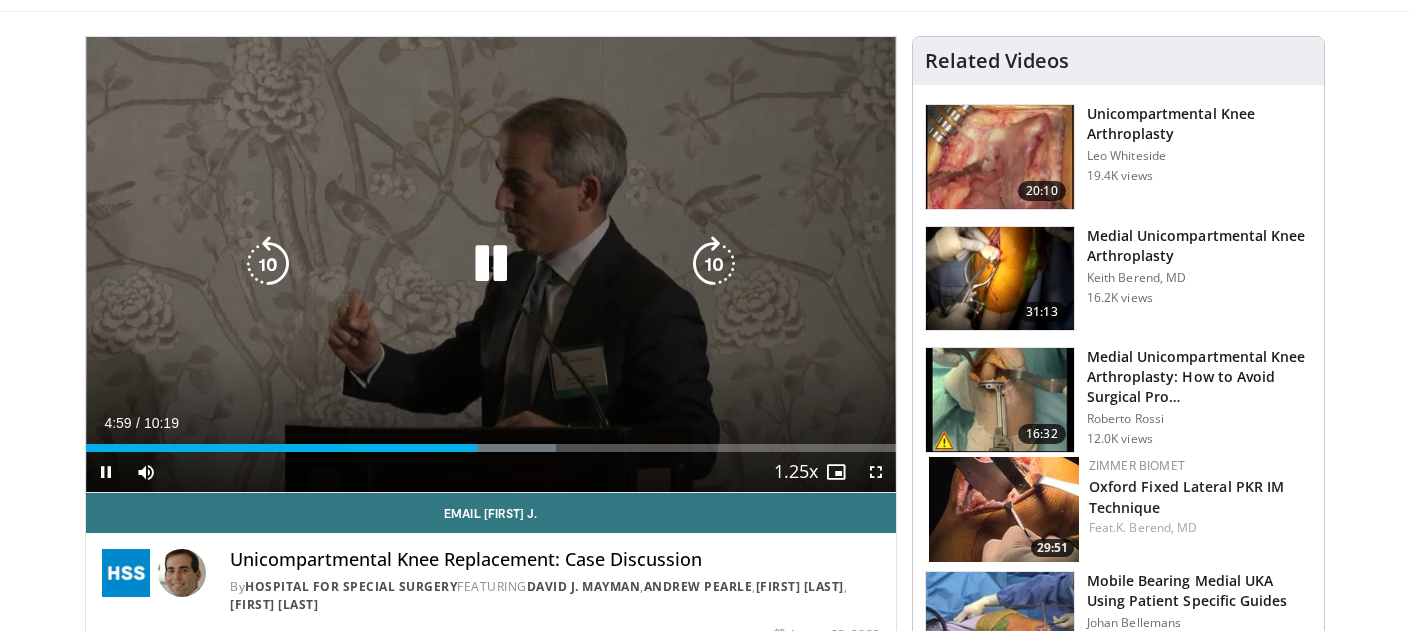click on "10 seconds
Tap to unmute" at bounding box center (491, 264) 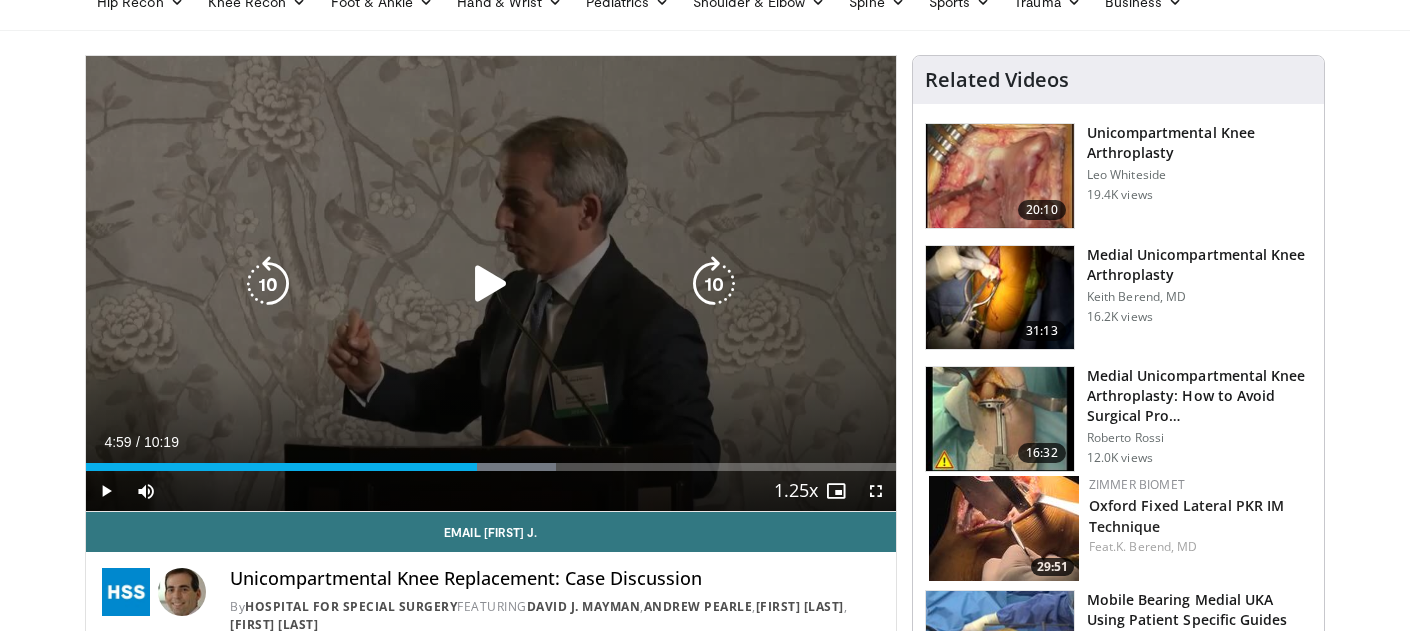 scroll, scrollTop: 0, scrollLeft: 0, axis: both 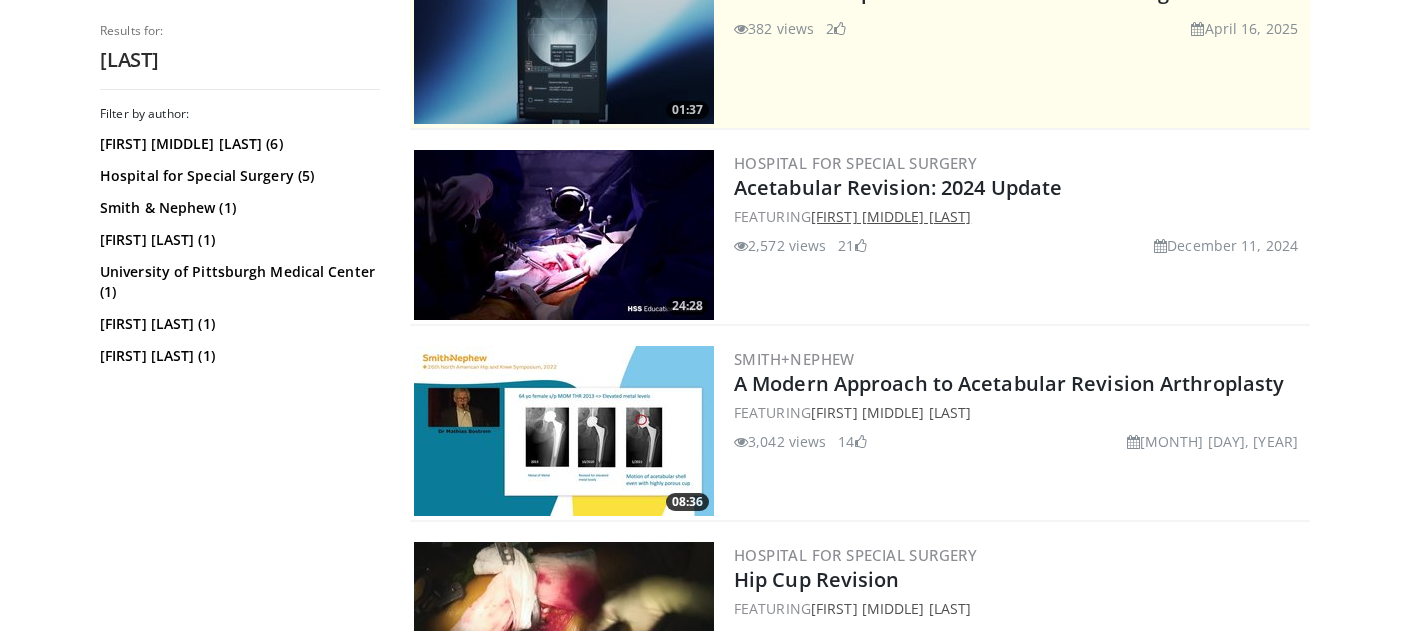 click on "Mathias P. G. Bostrom" at bounding box center [891, 216] 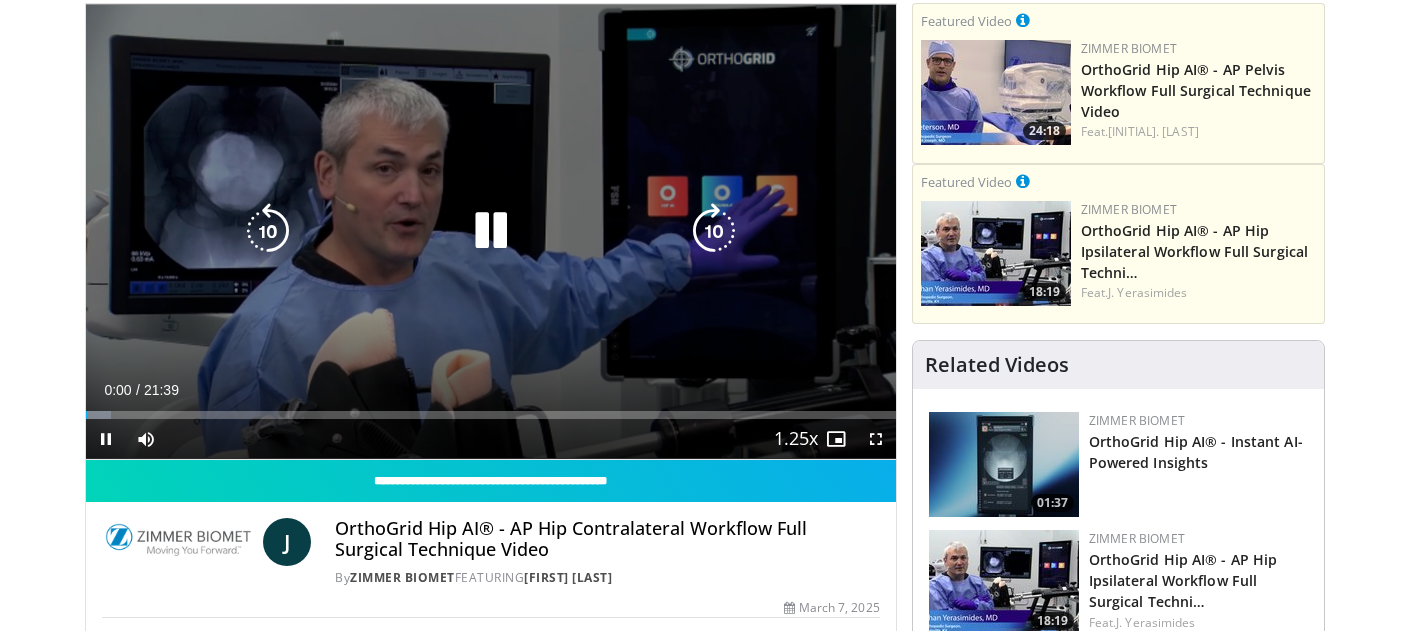 scroll, scrollTop: 181, scrollLeft: 0, axis: vertical 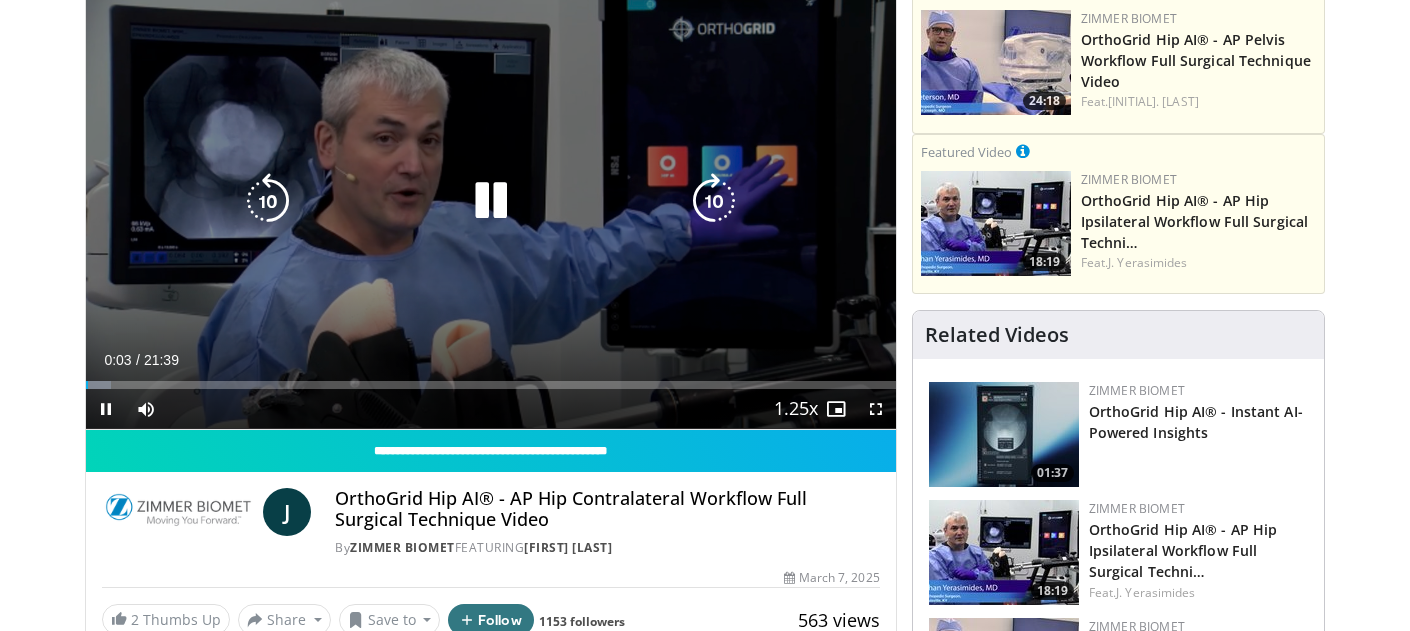 click at bounding box center [491, 201] 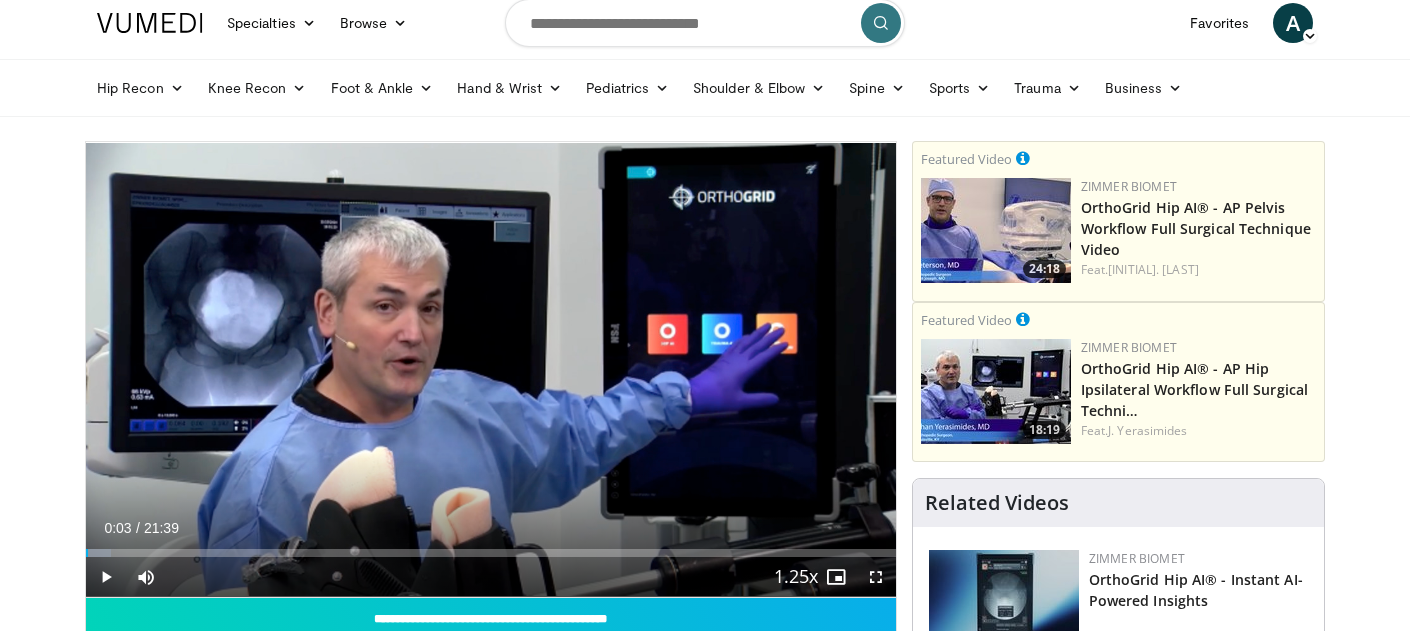 scroll, scrollTop: 15, scrollLeft: 0, axis: vertical 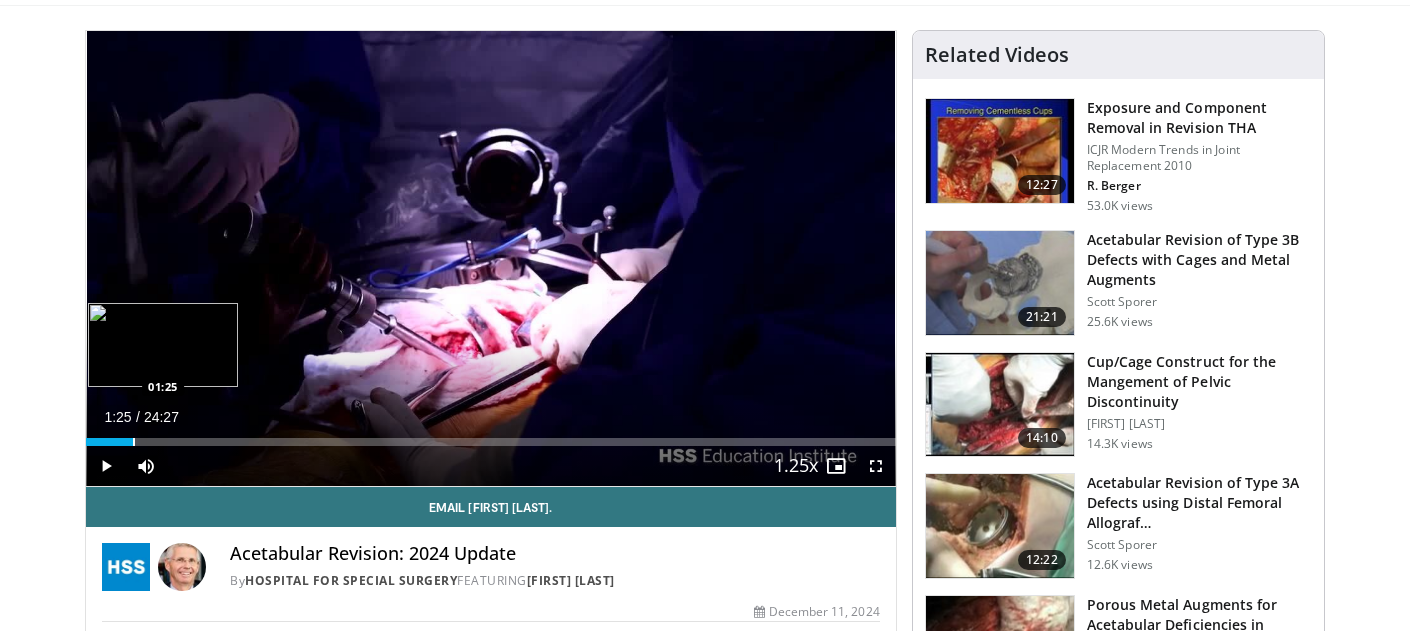 click at bounding box center [134, 442] 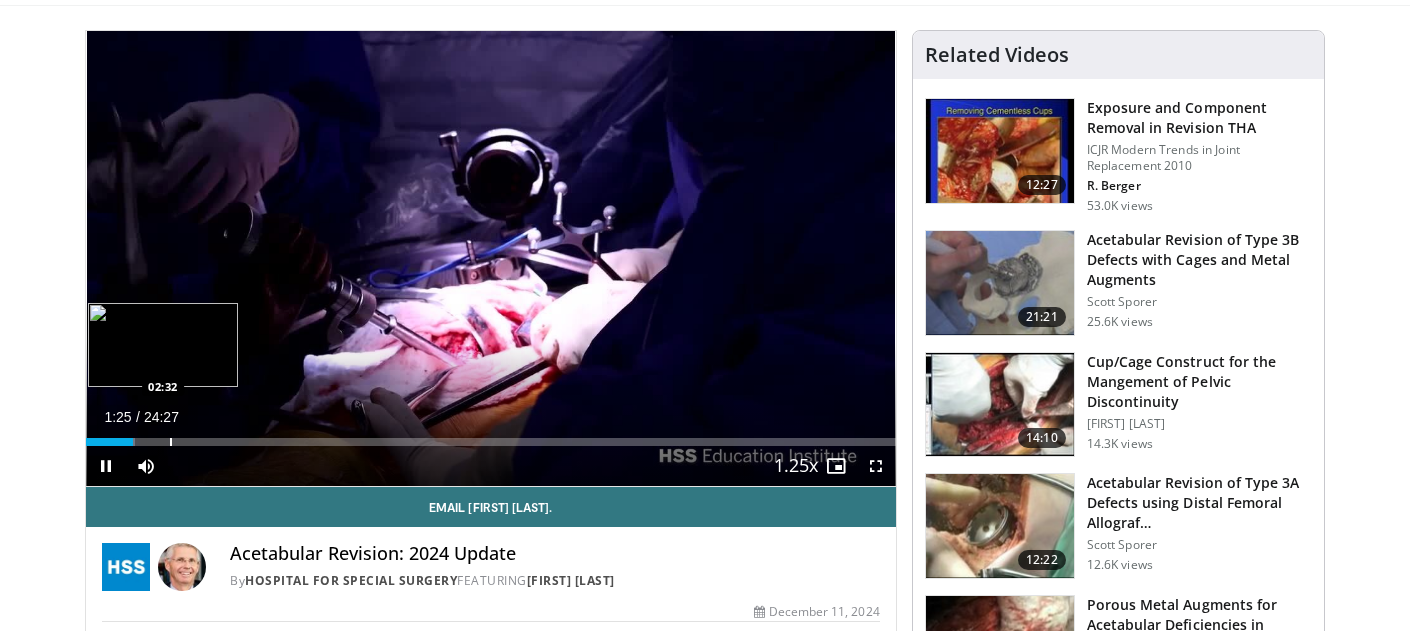 click at bounding box center (171, 442) 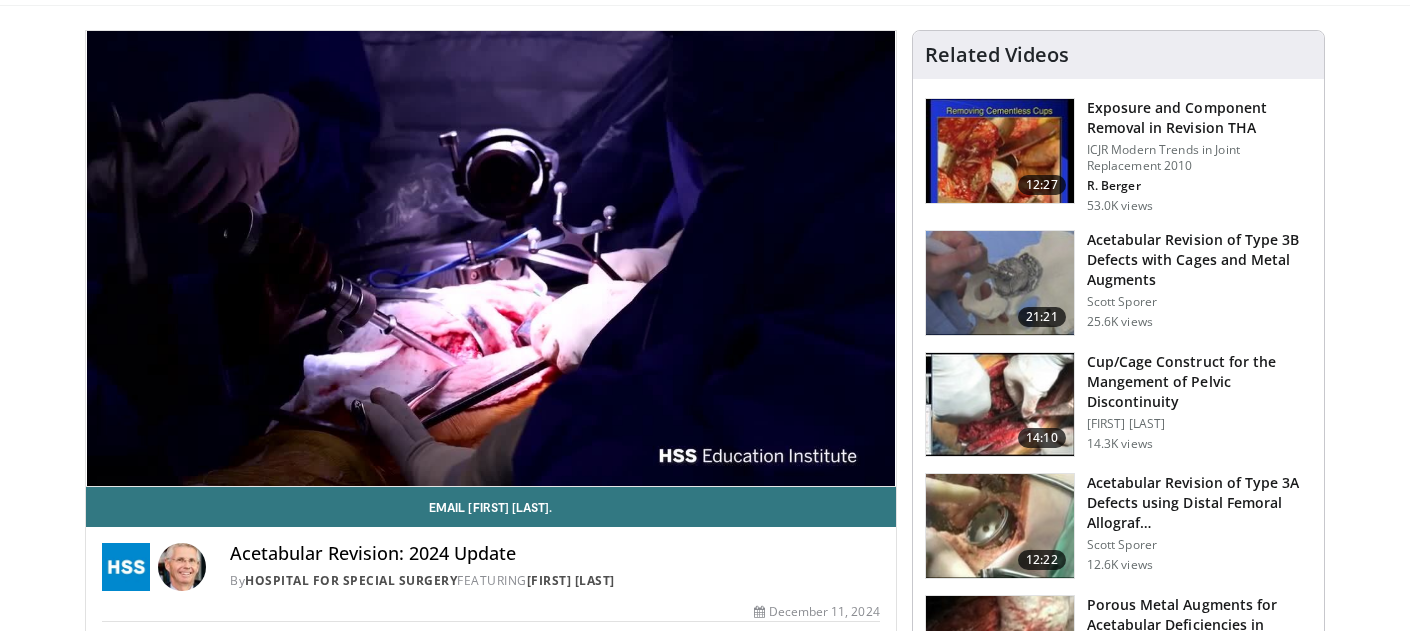 click on "10 seconds
Tap to unmute" at bounding box center (491, 258) 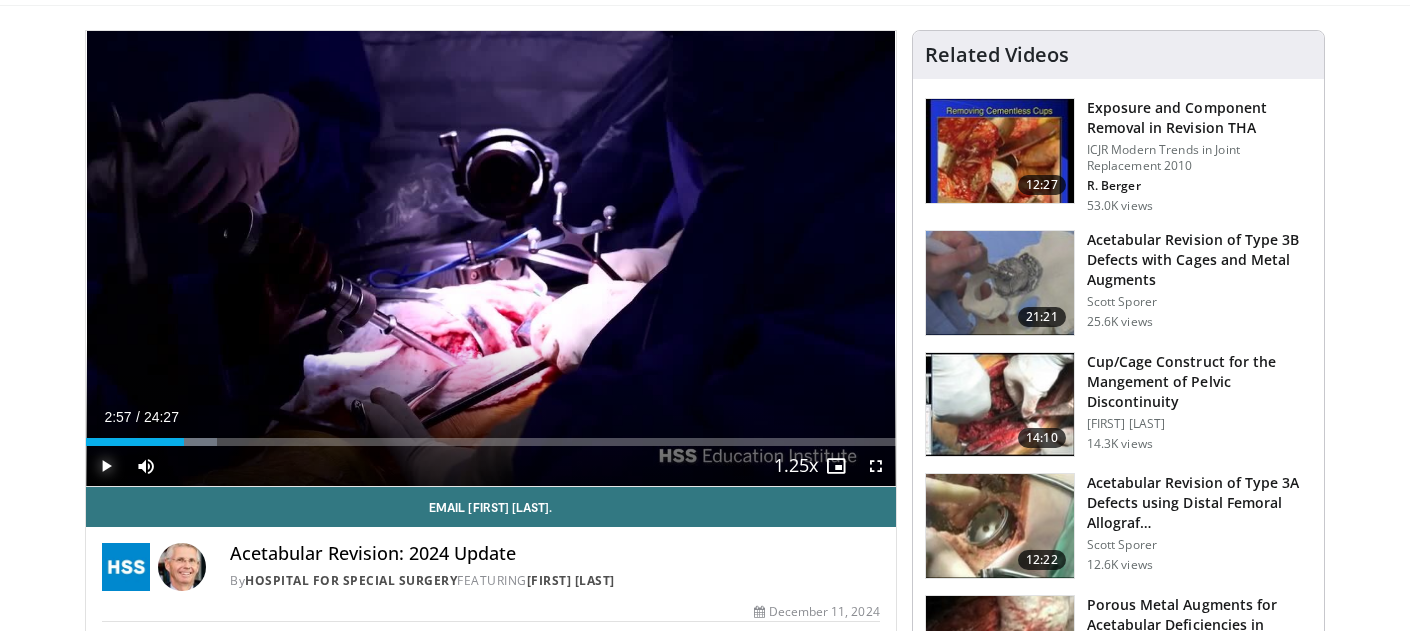 click at bounding box center [106, 466] 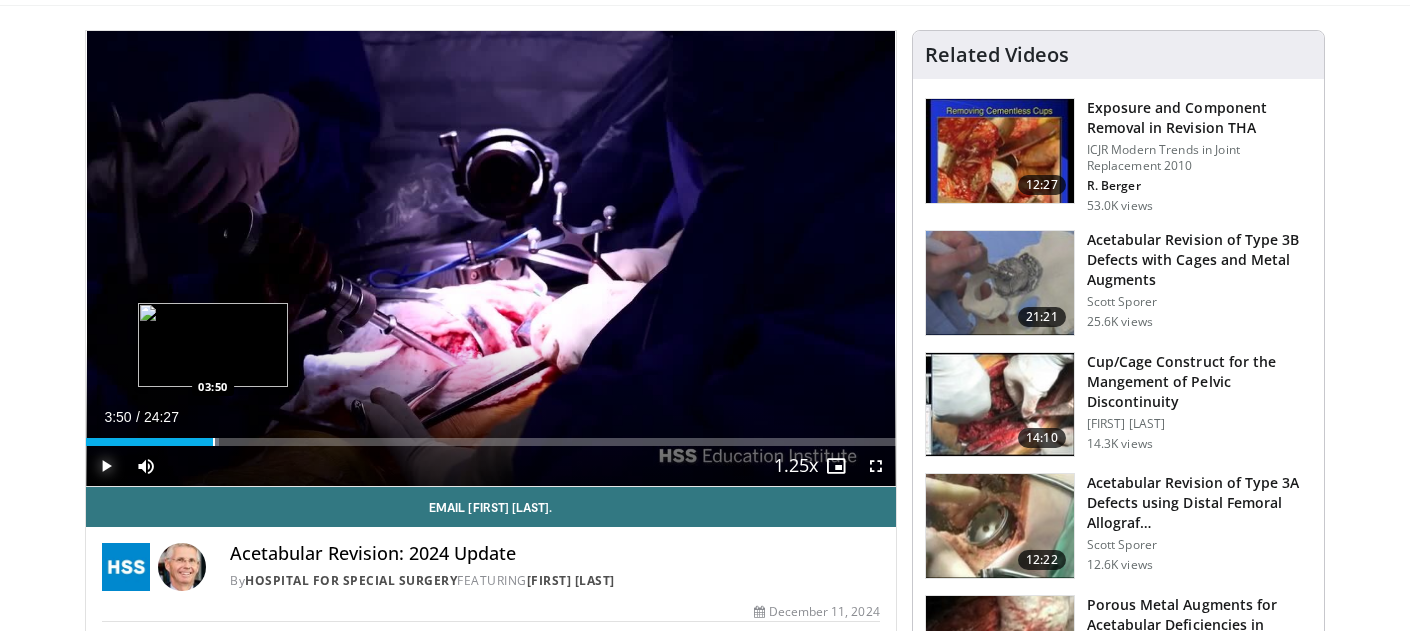 click on "Loaded :  16.37% 03:50 03:50" at bounding box center (491, 442) 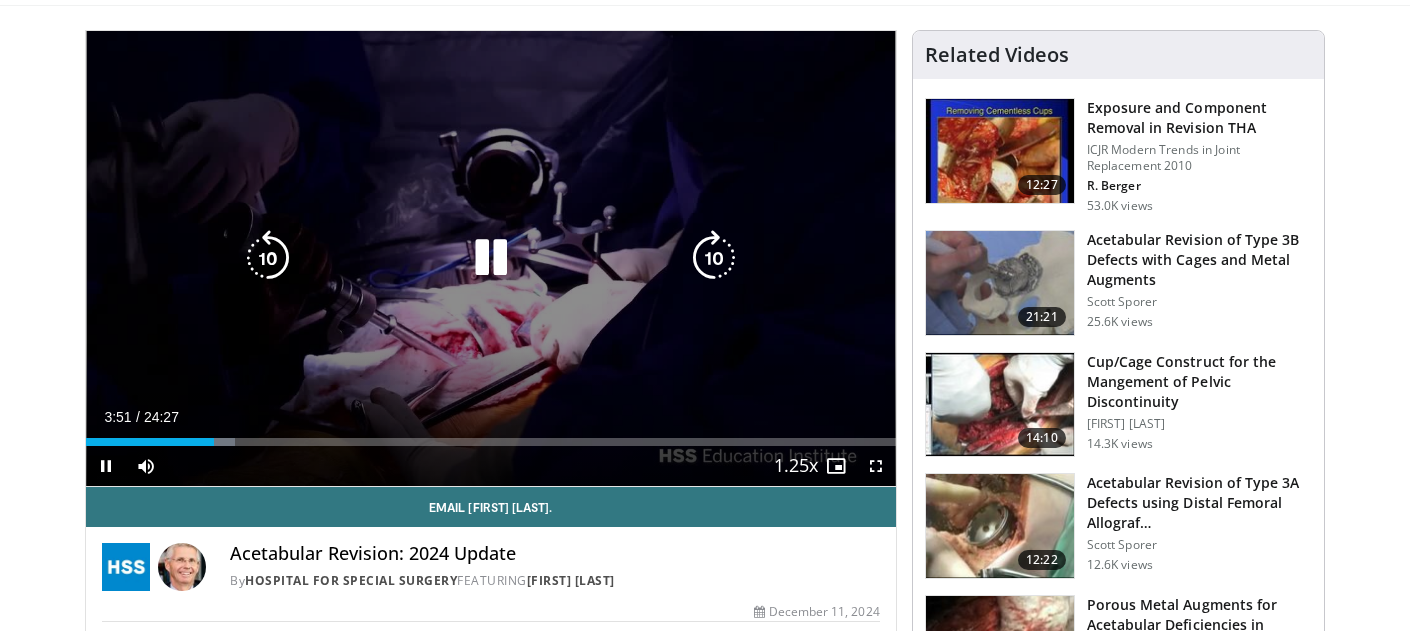 click on "**********" at bounding box center (491, 259) 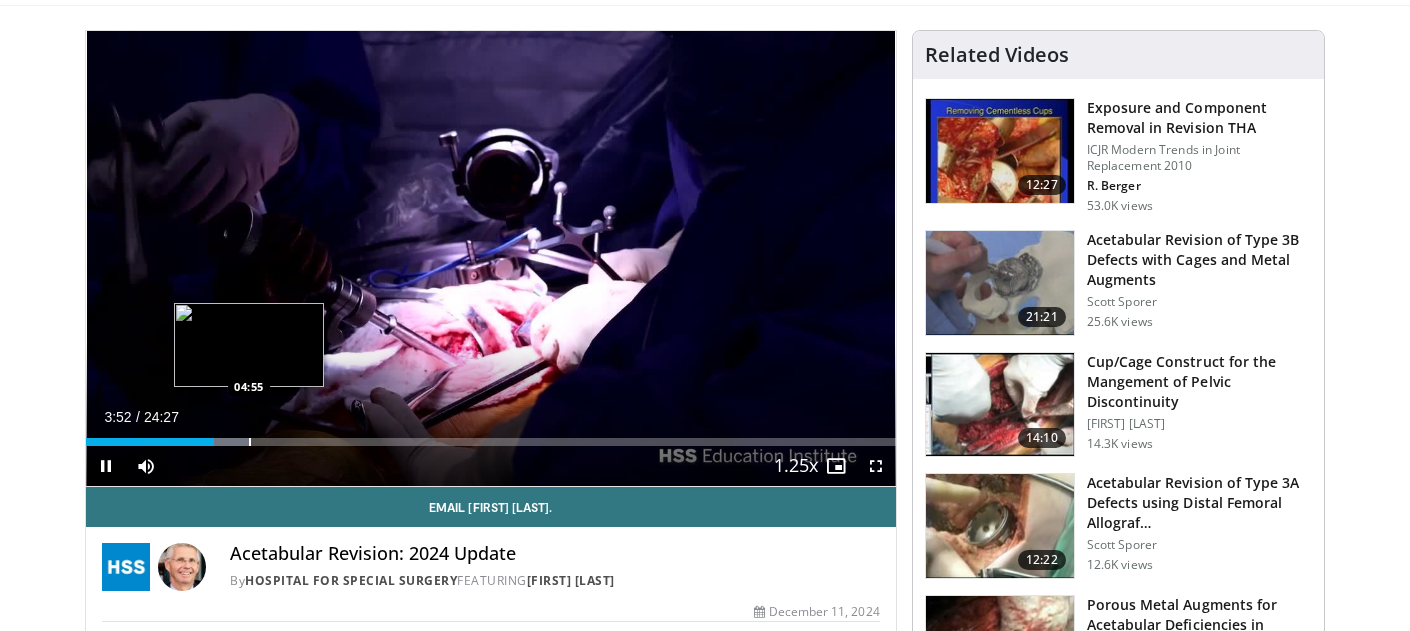 click at bounding box center [250, 442] 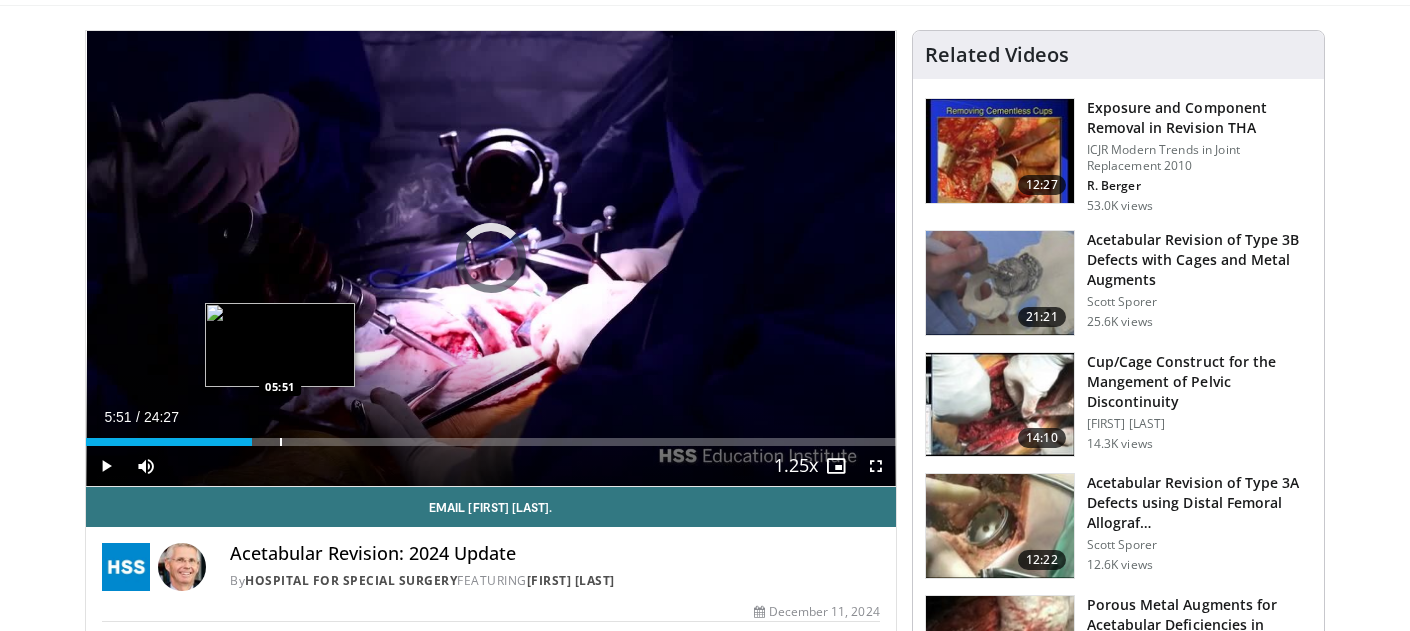 click at bounding box center (281, 442) 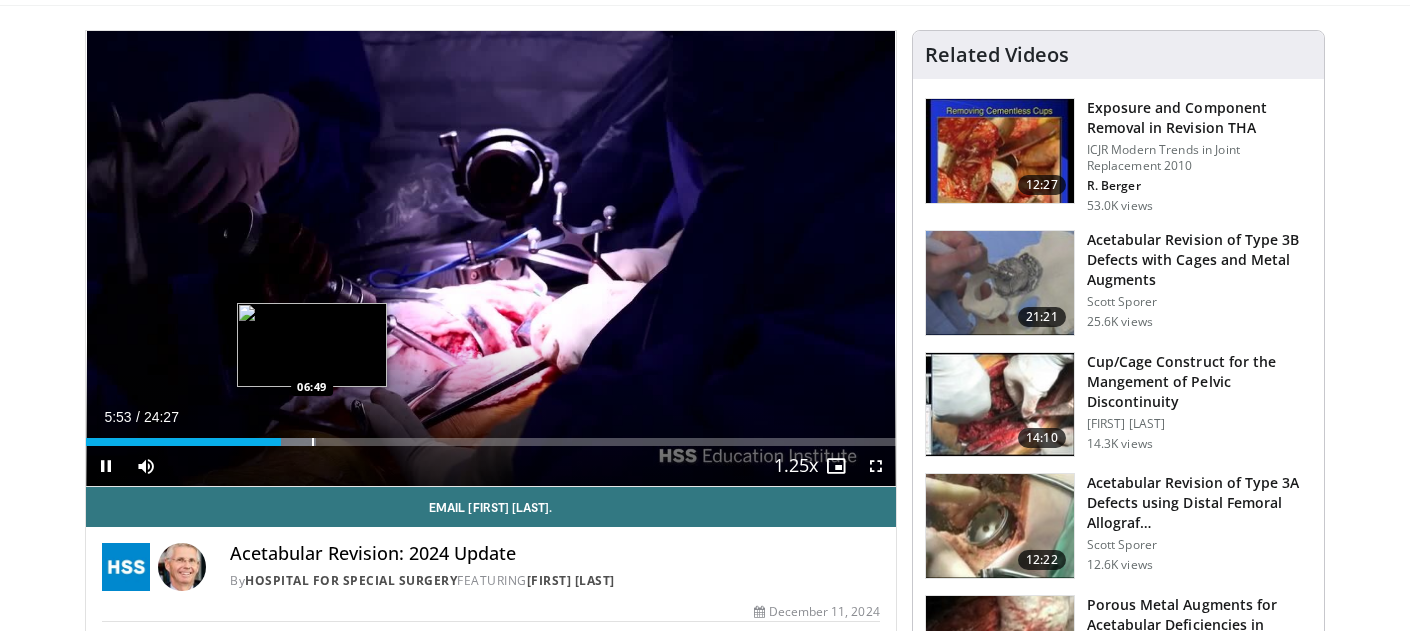 click at bounding box center (313, 442) 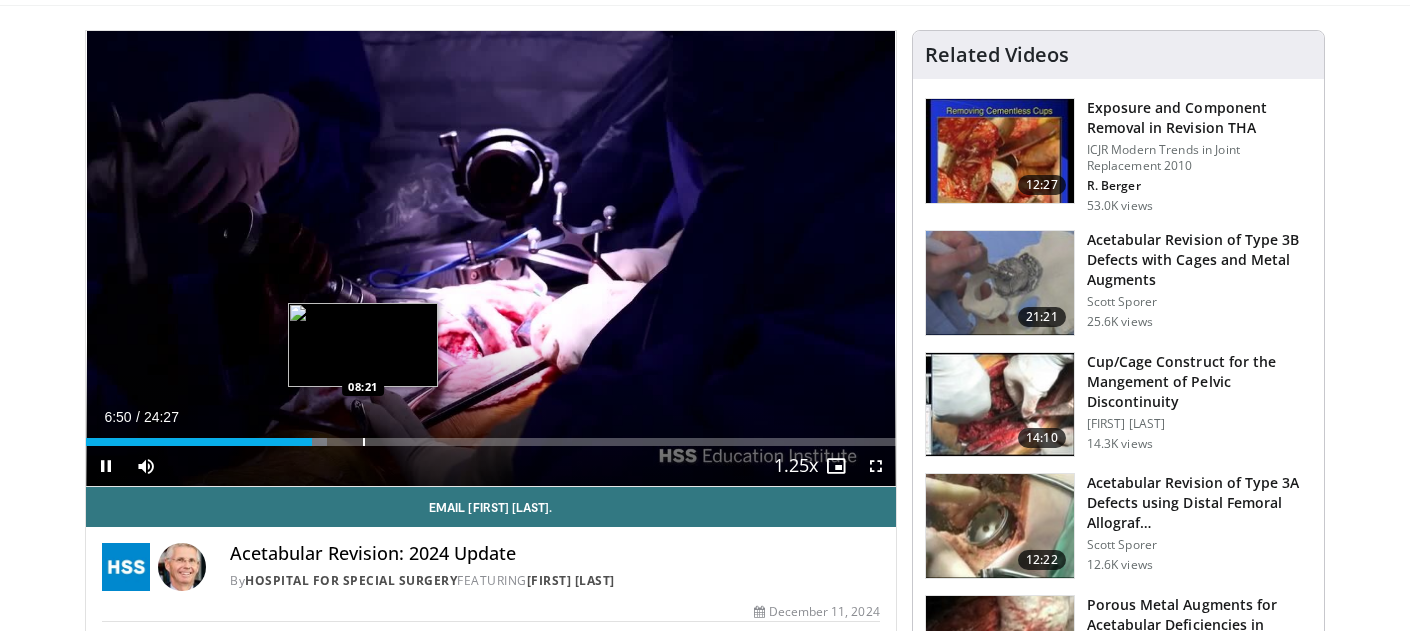 click at bounding box center [364, 442] 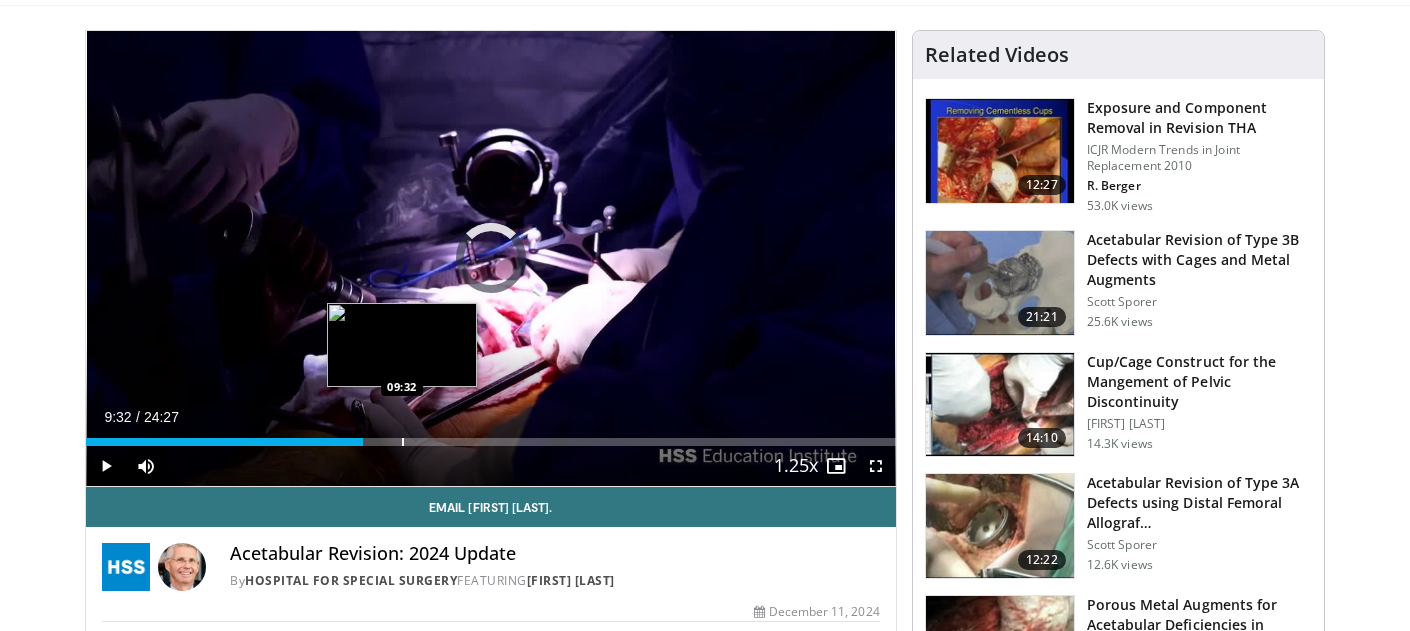 click at bounding box center [403, 442] 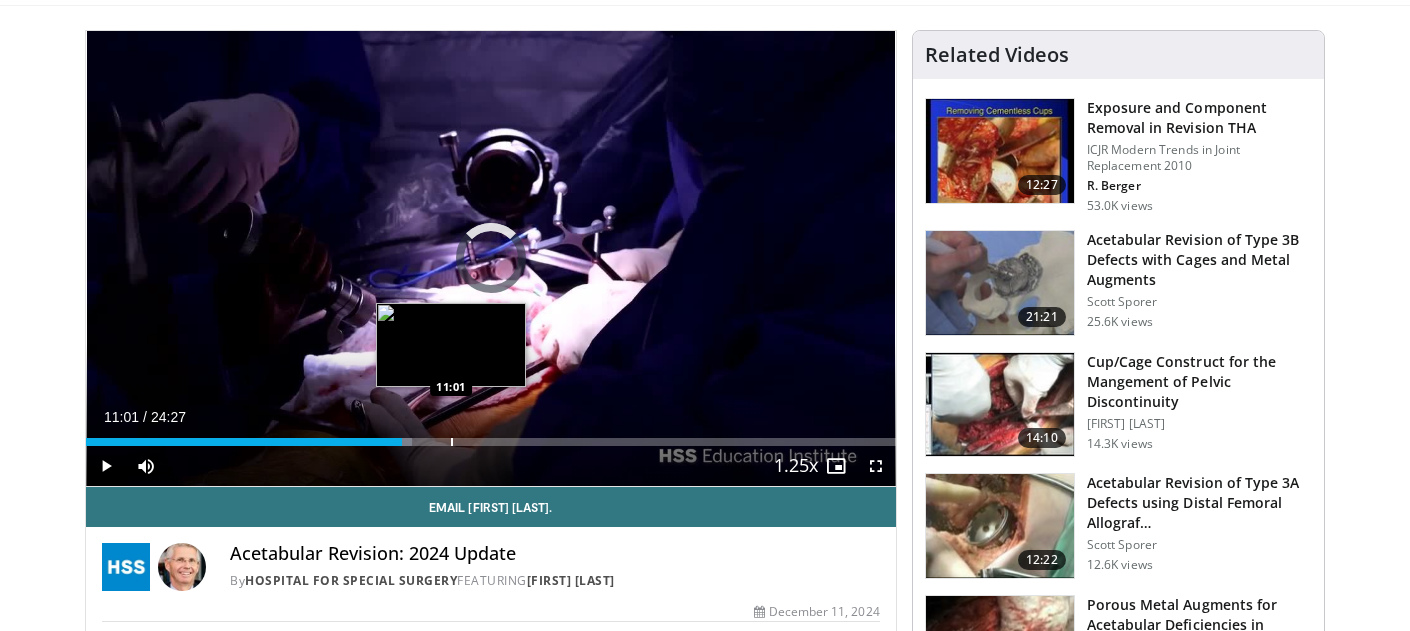 click at bounding box center [452, 442] 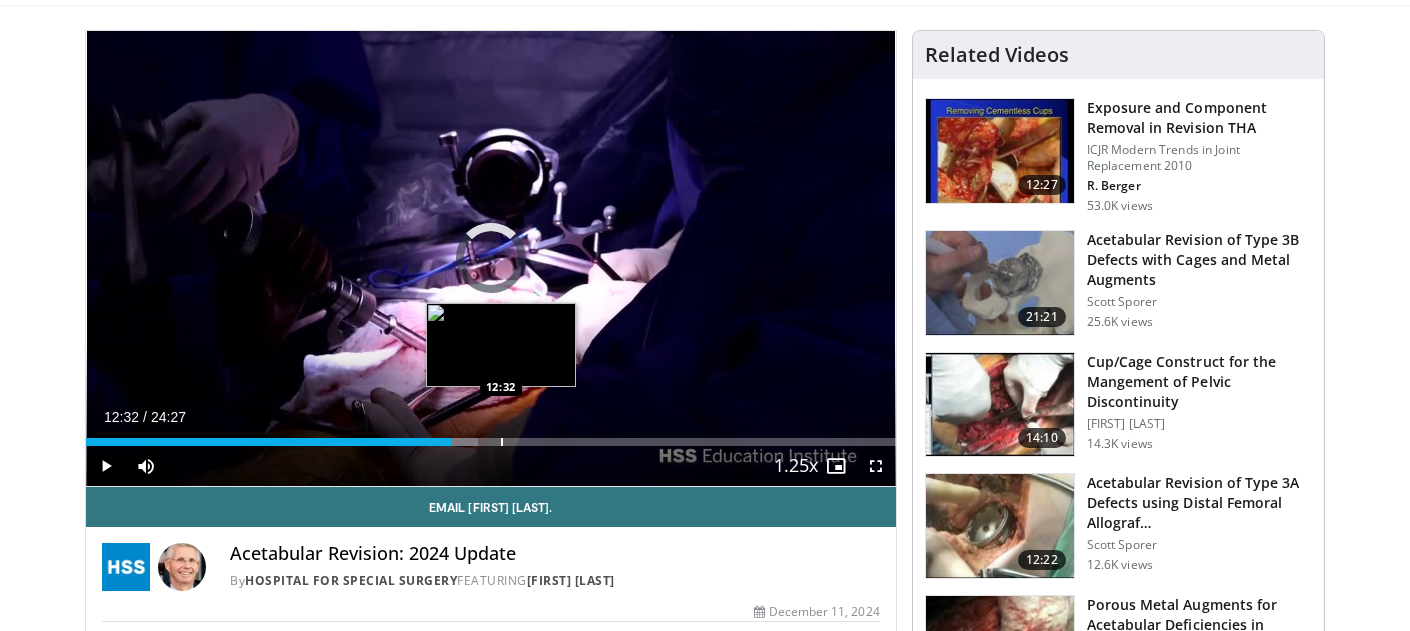 click at bounding box center (502, 442) 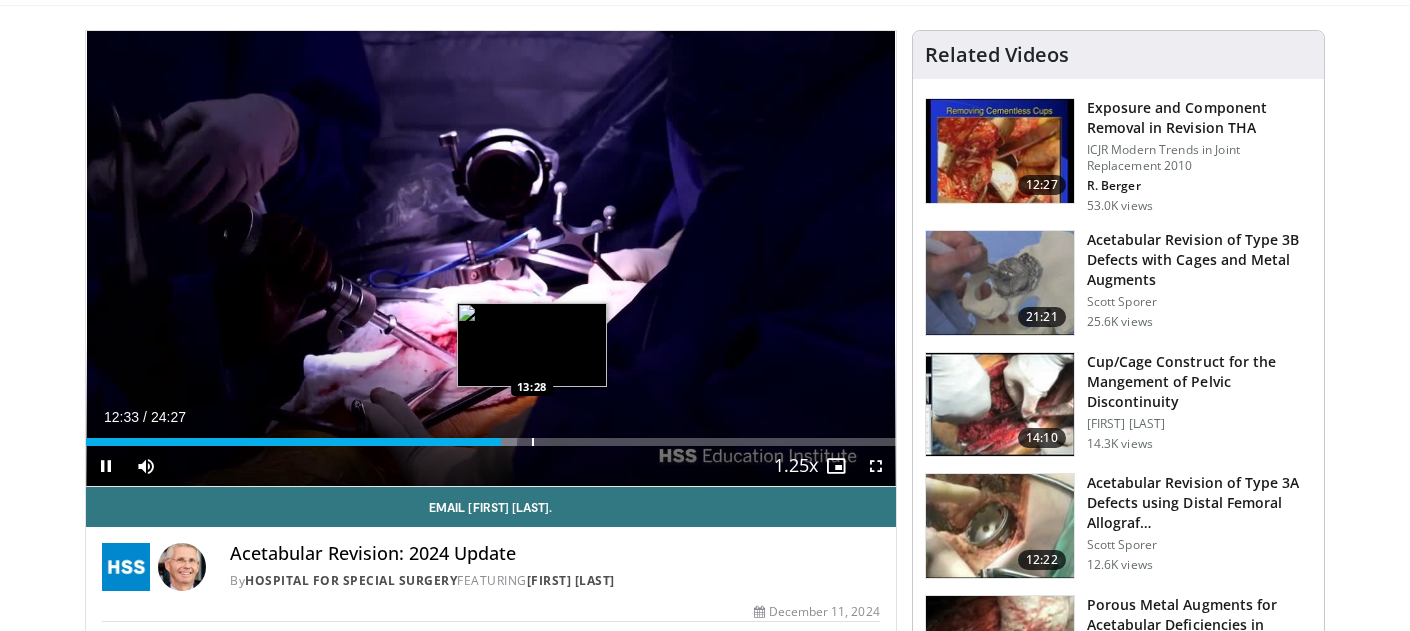 click at bounding box center [533, 442] 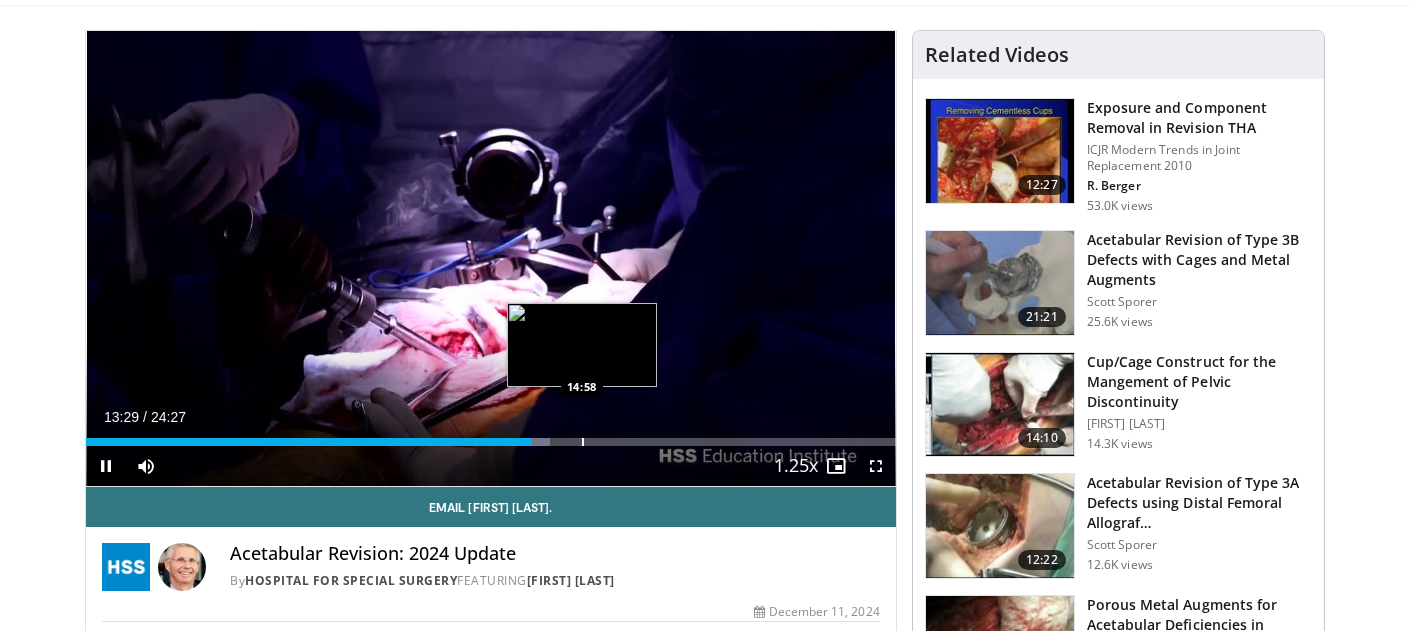 click at bounding box center [583, 442] 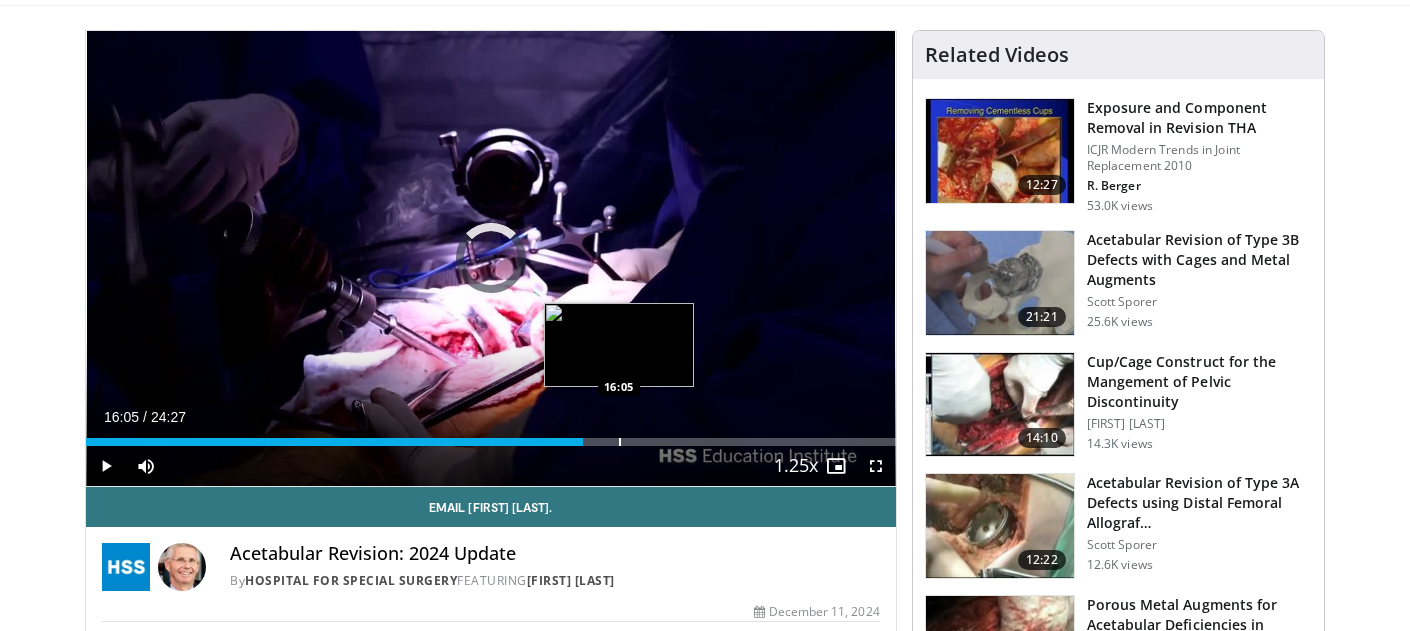 click at bounding box center (620, 442) 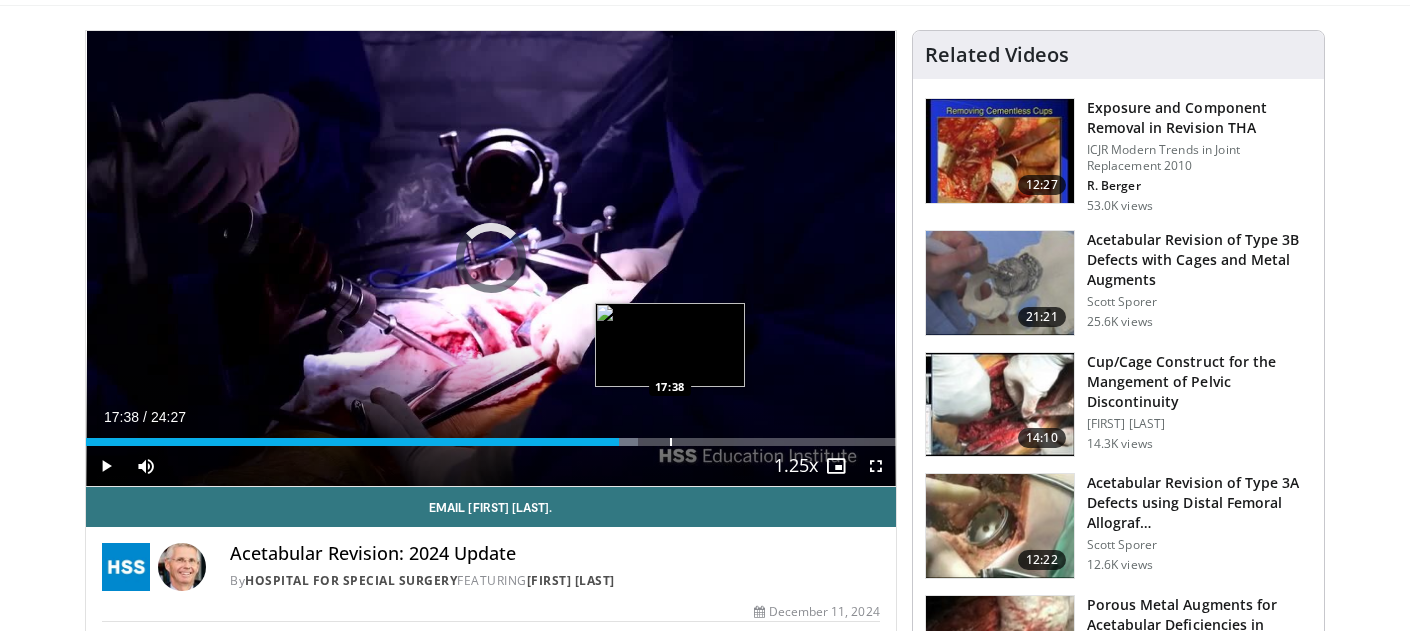 click at bounding box center (671, 442) 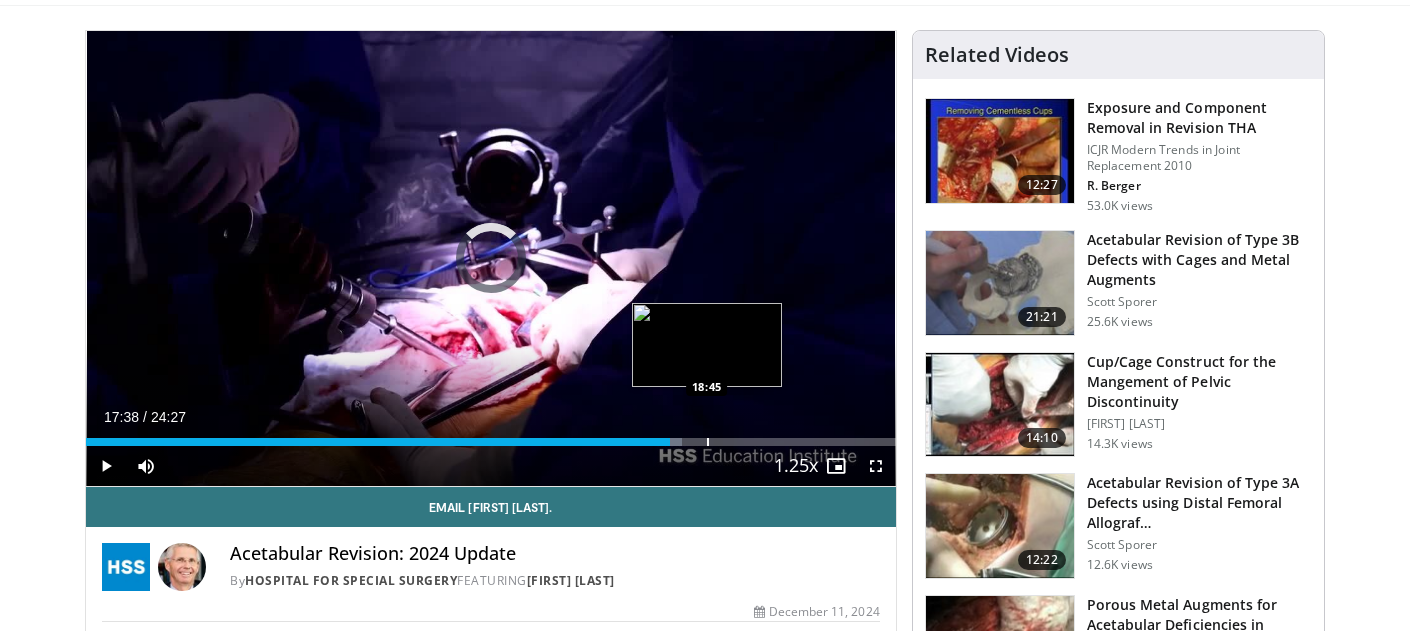click at bounding box center [708, 442] 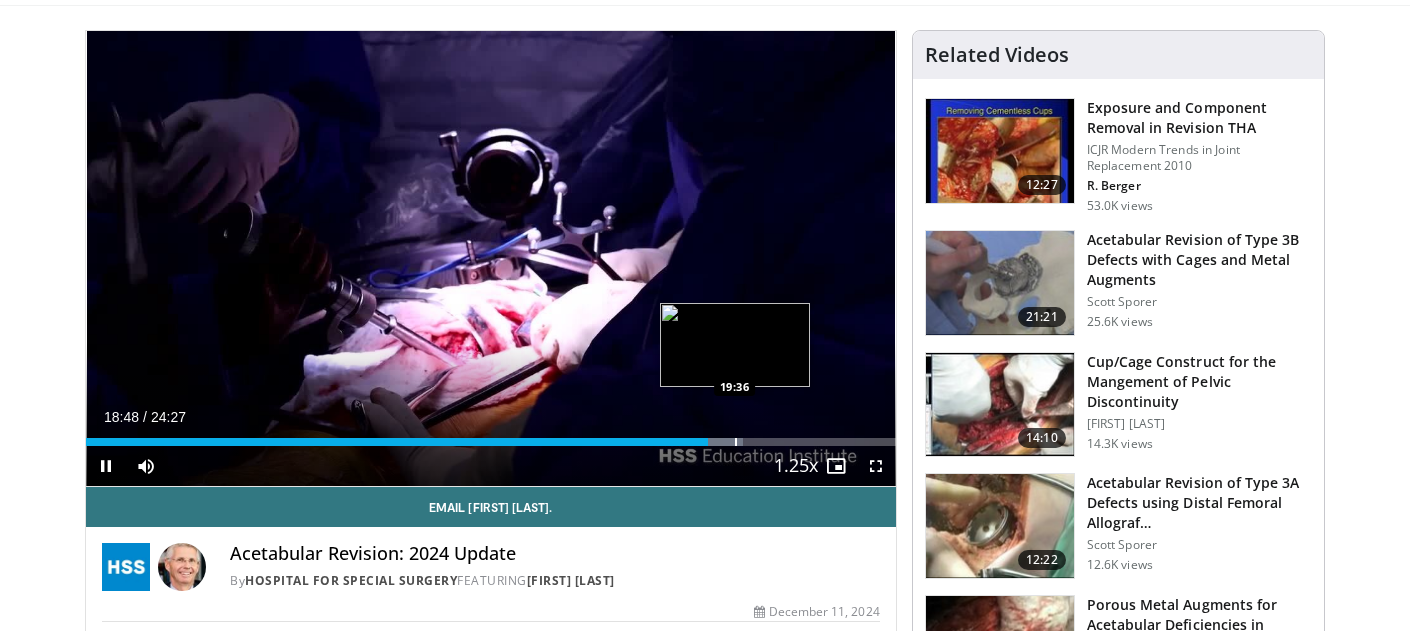 click at bounding box center (736, 442) 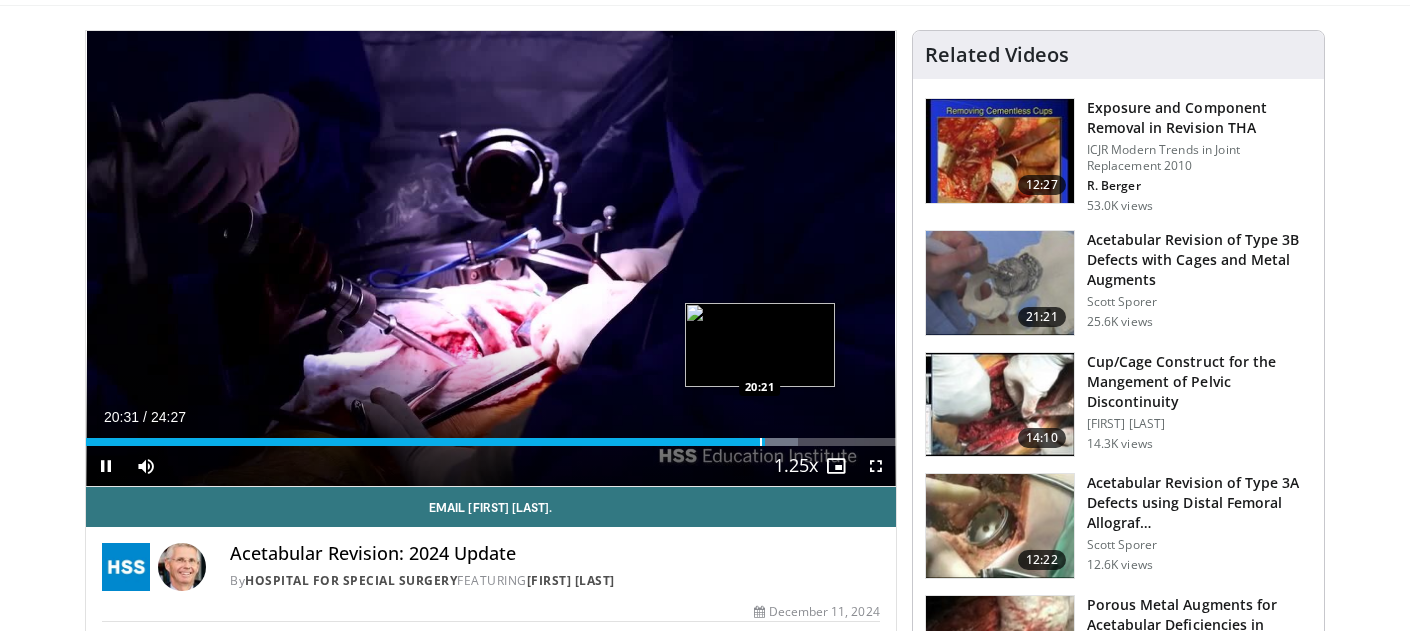 click at bounding box center (761, 442) 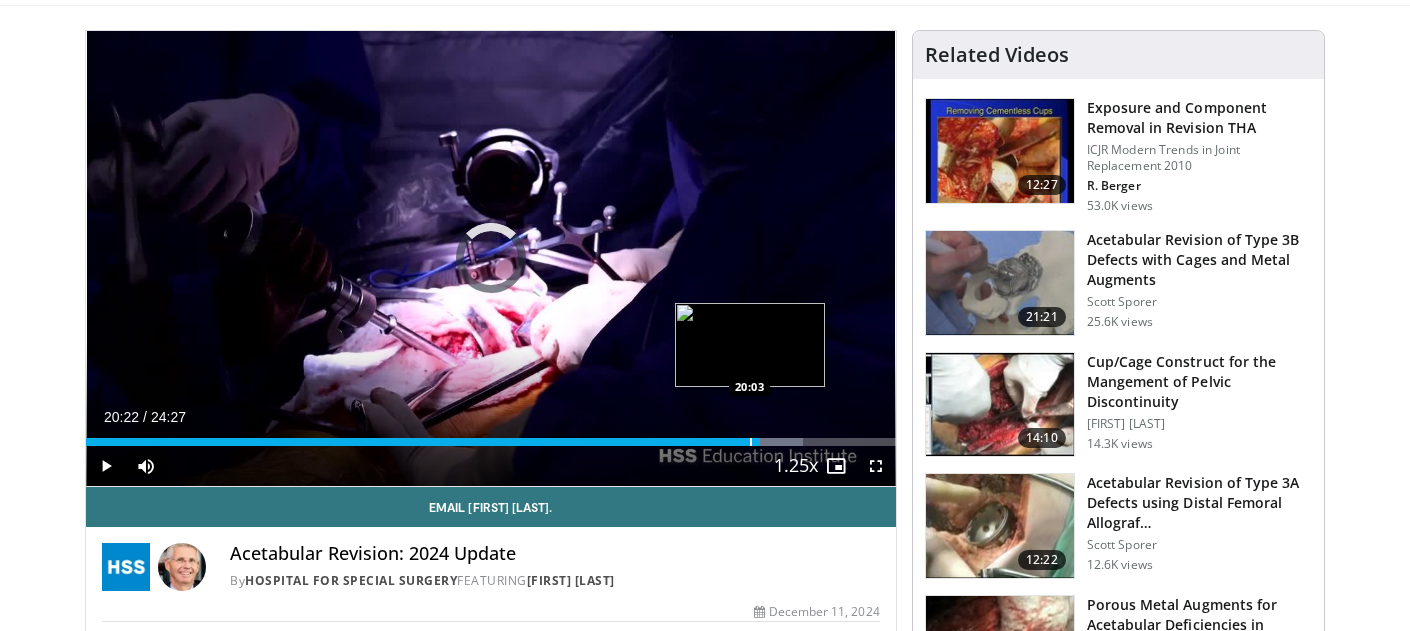 click at bounding box center [751, 442] 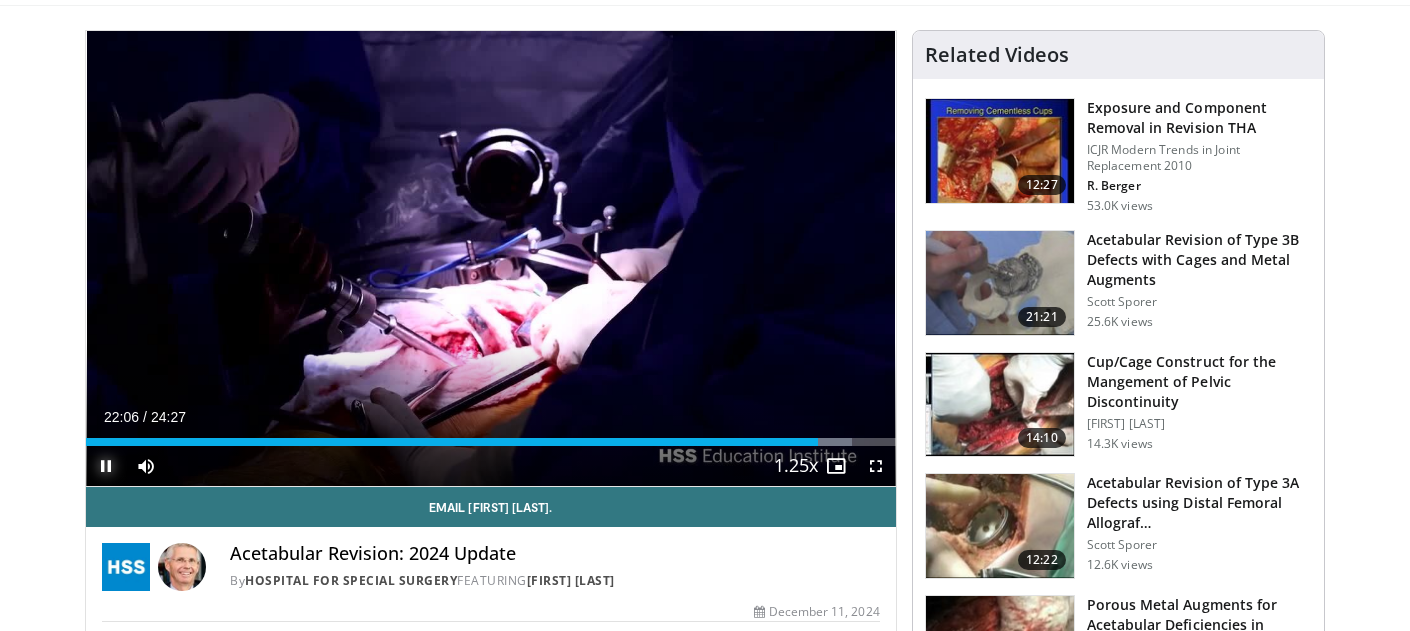 click at bounding box center (106, 466) 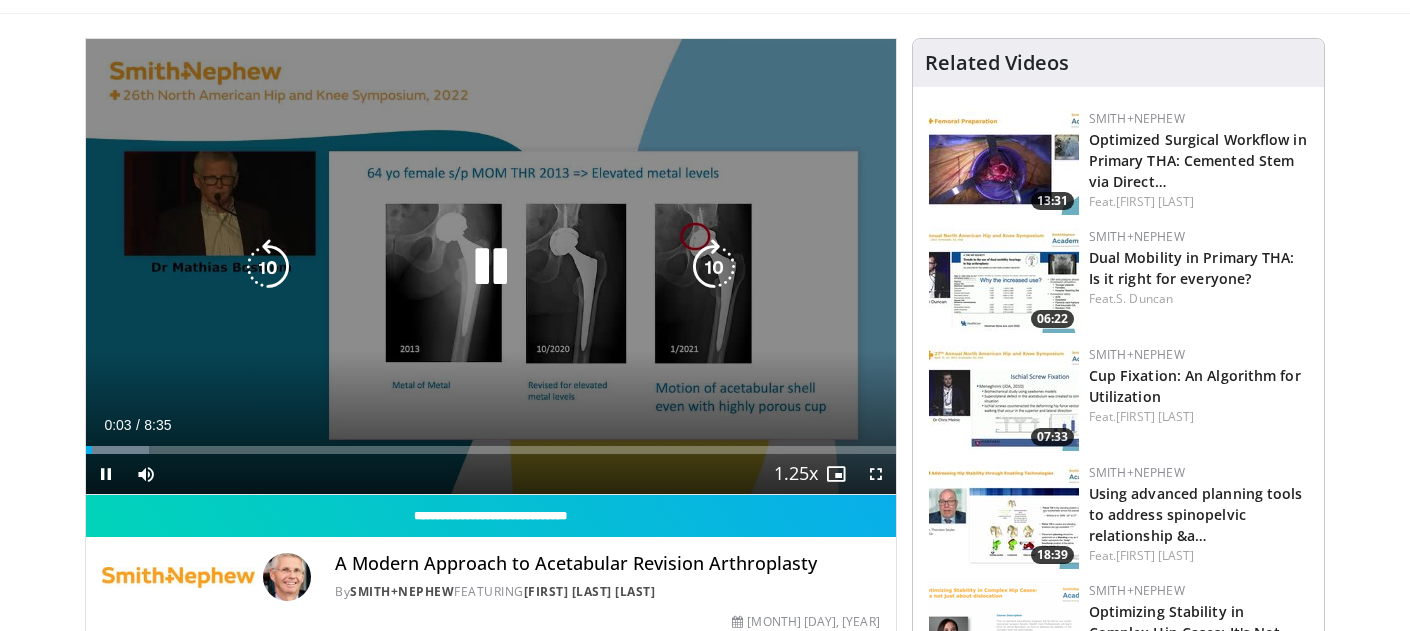 scroll, scrollTop: 118, scrollLeft: 0, axis: vertical 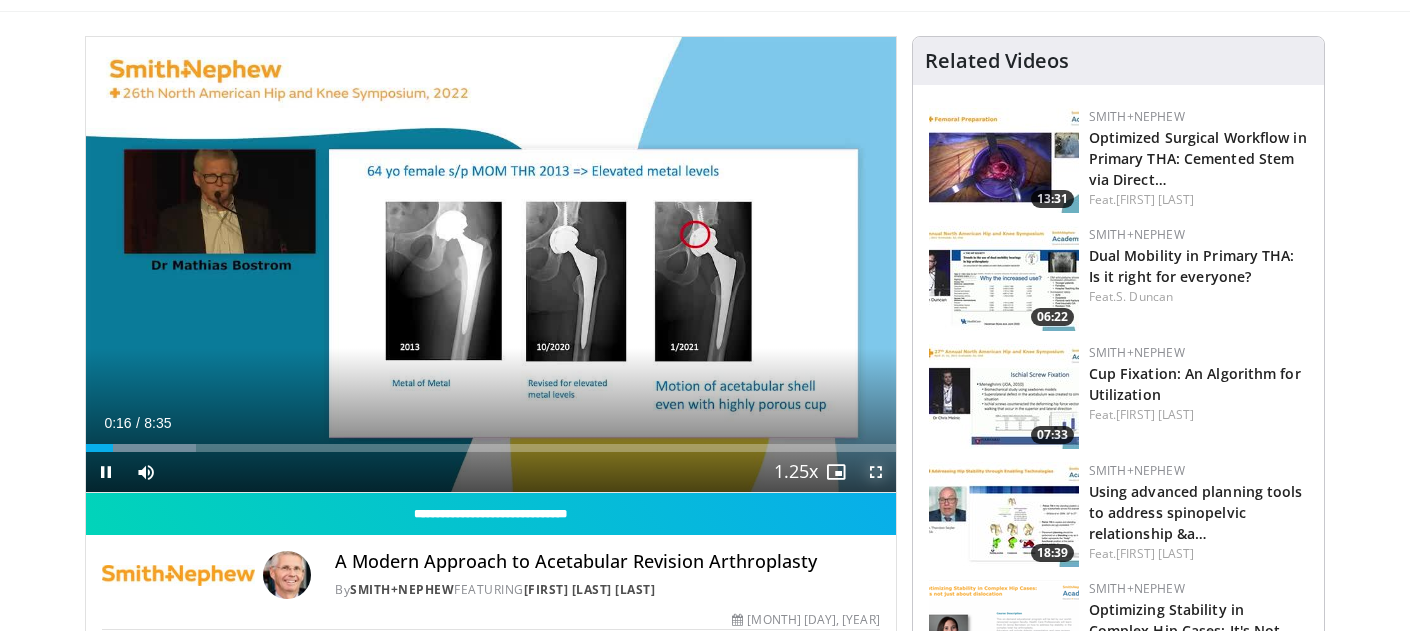 click at bounding box center [876, 472] 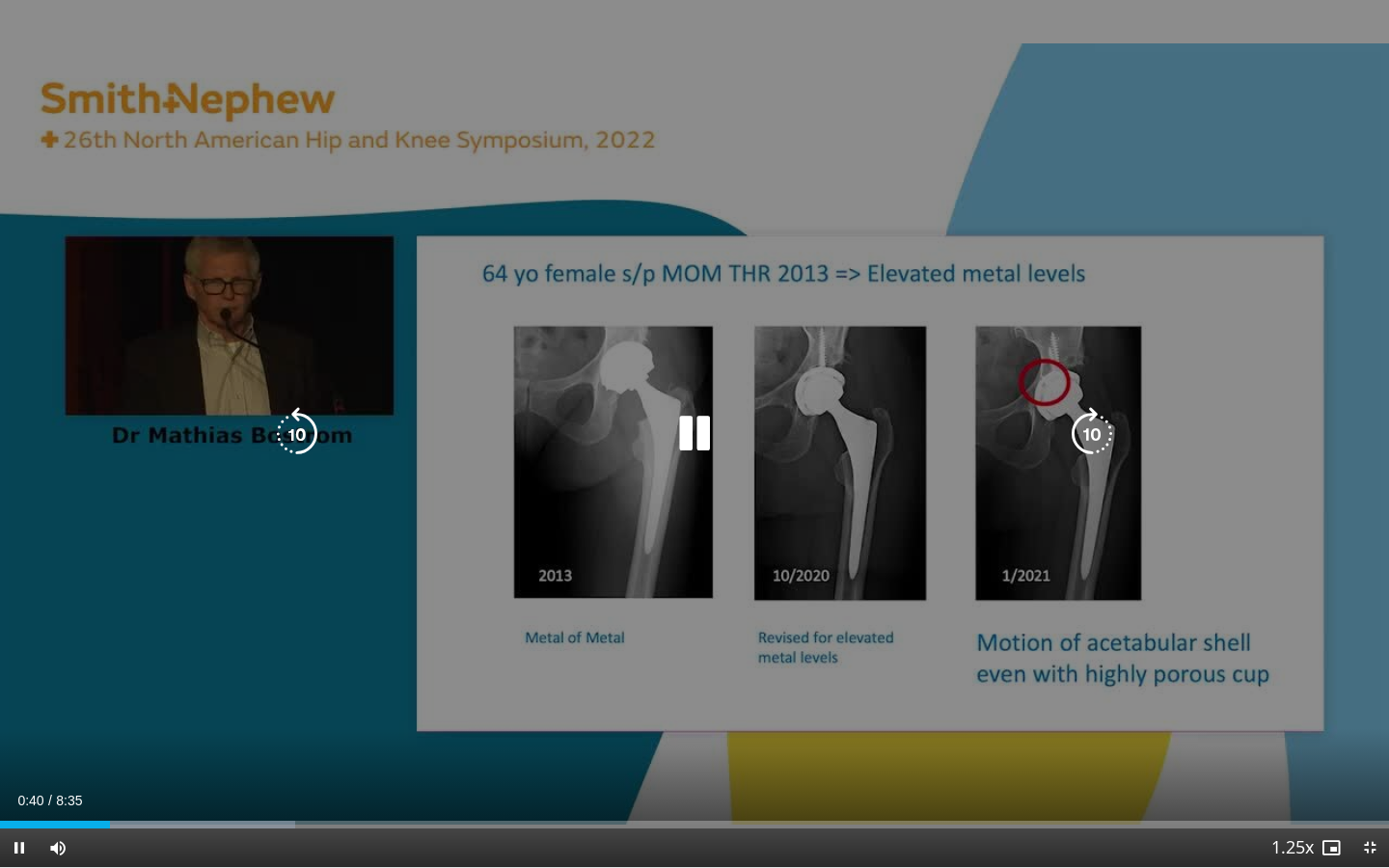 click on "10 seconds
Tap to unmute" at bounding box center [694, 433] 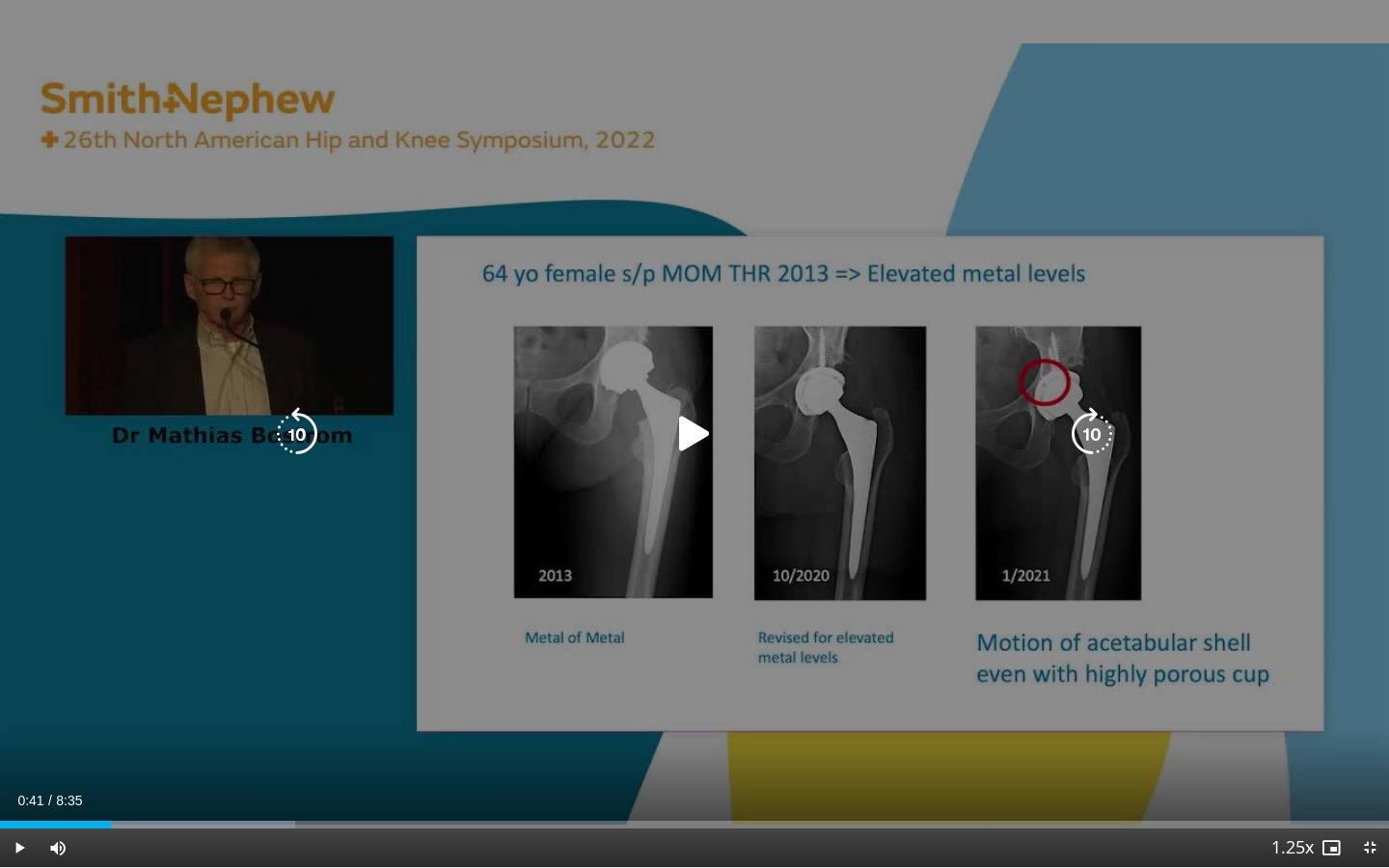 click on "10 seconds
Tap to unmute" at bounding box center (694, 433) 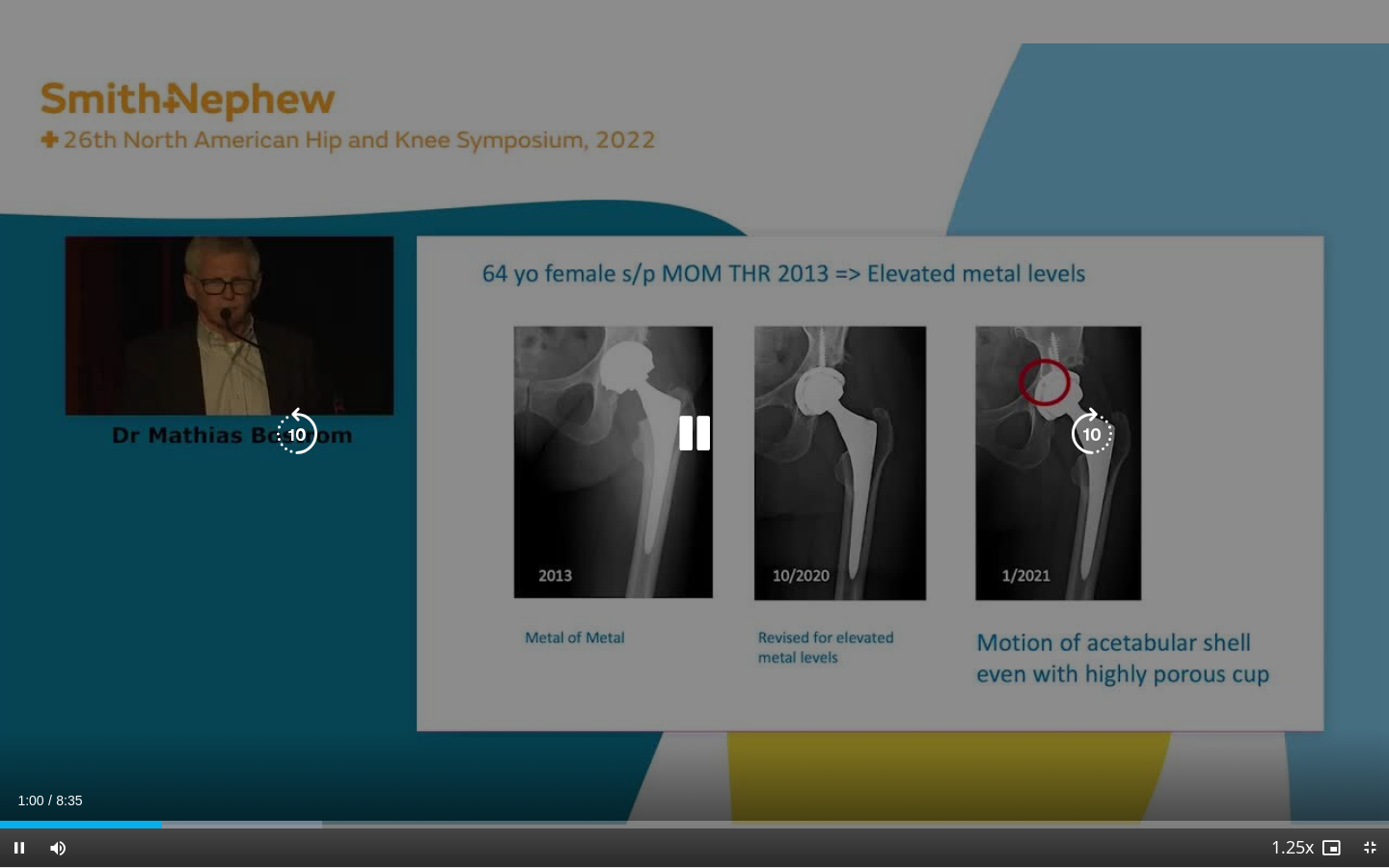 click on "10 seconds
Tap to unmute" at bounding box center (694, 433) 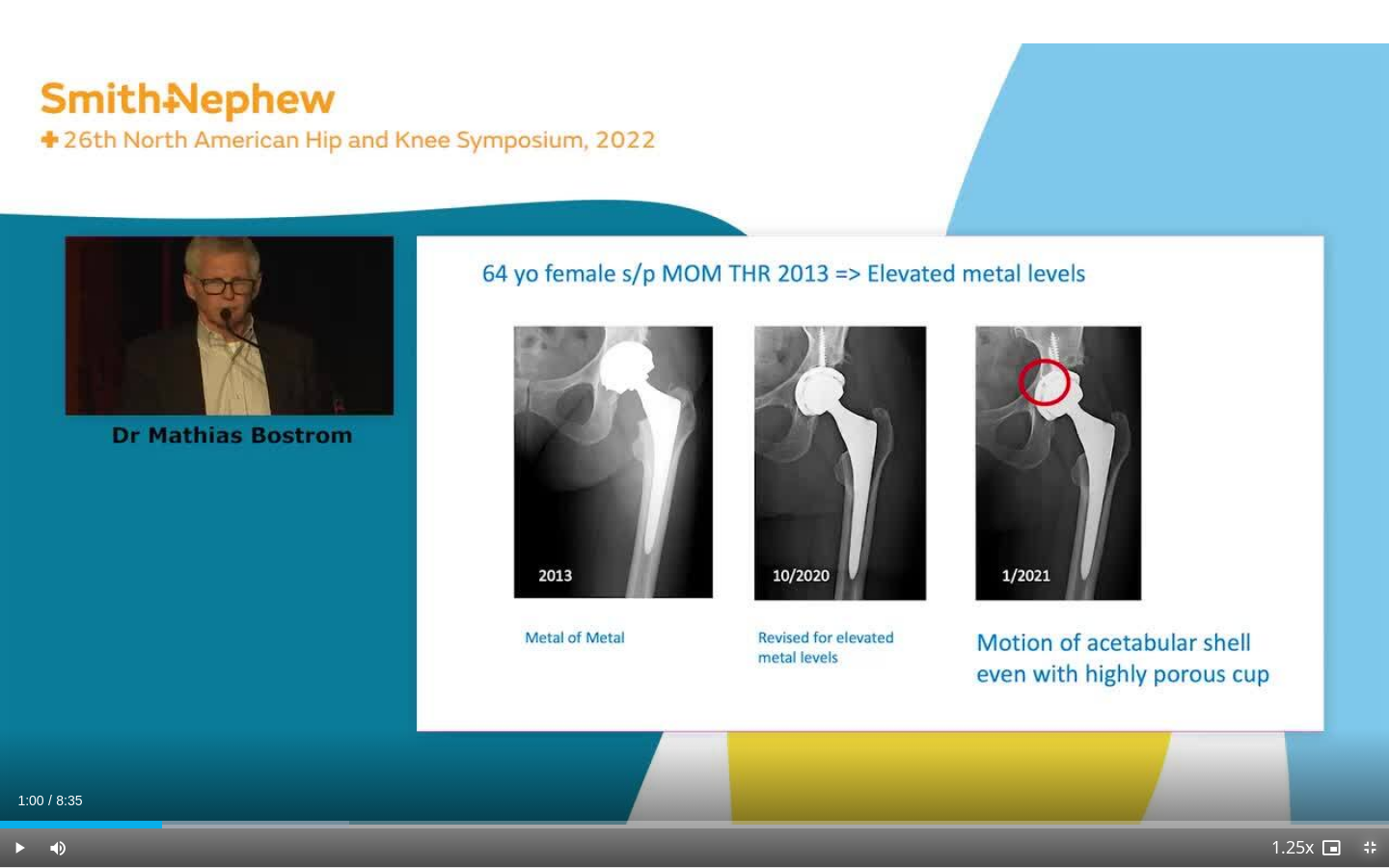 click at bounding box center [1370, 848] 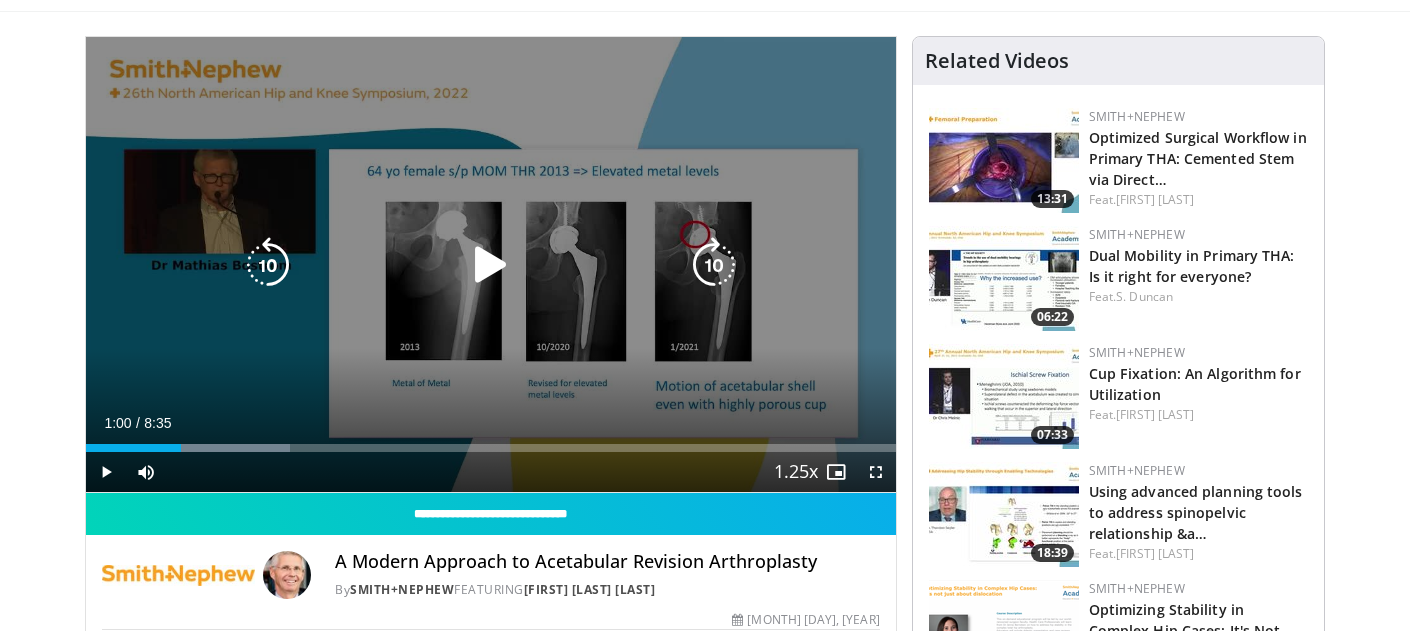 click at bounding box center [491, 265] 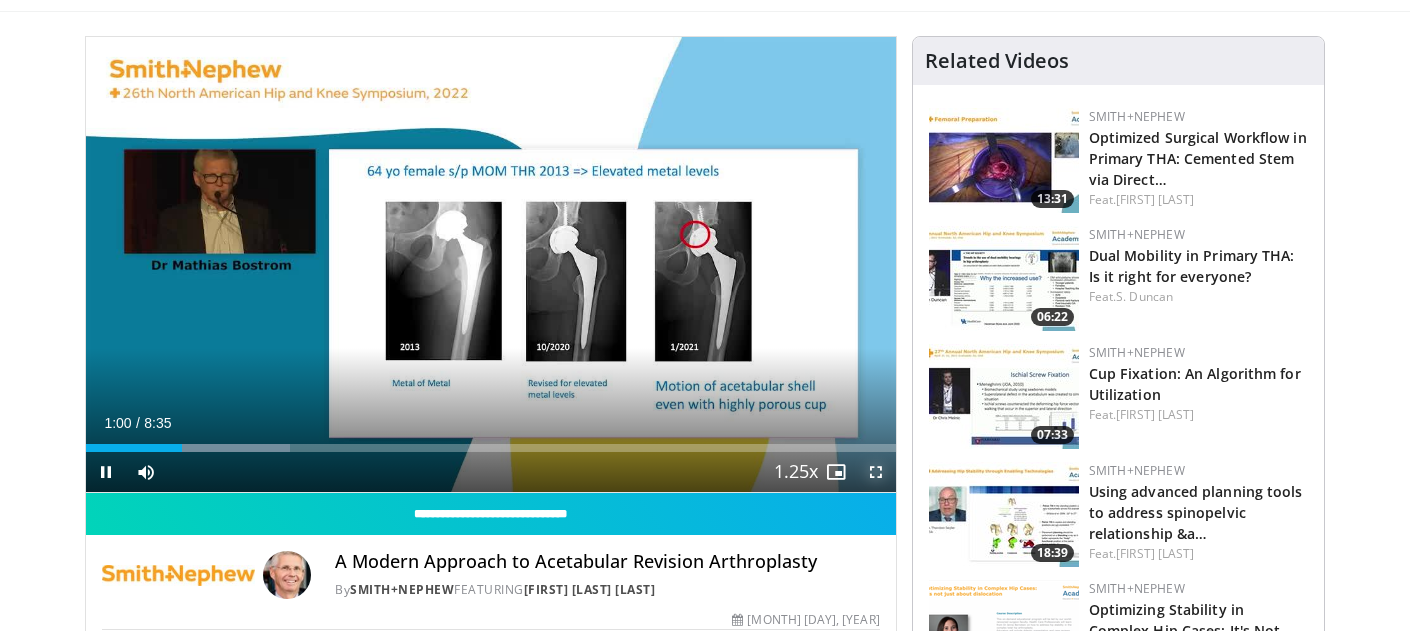 click at bounding box center (876, 472) 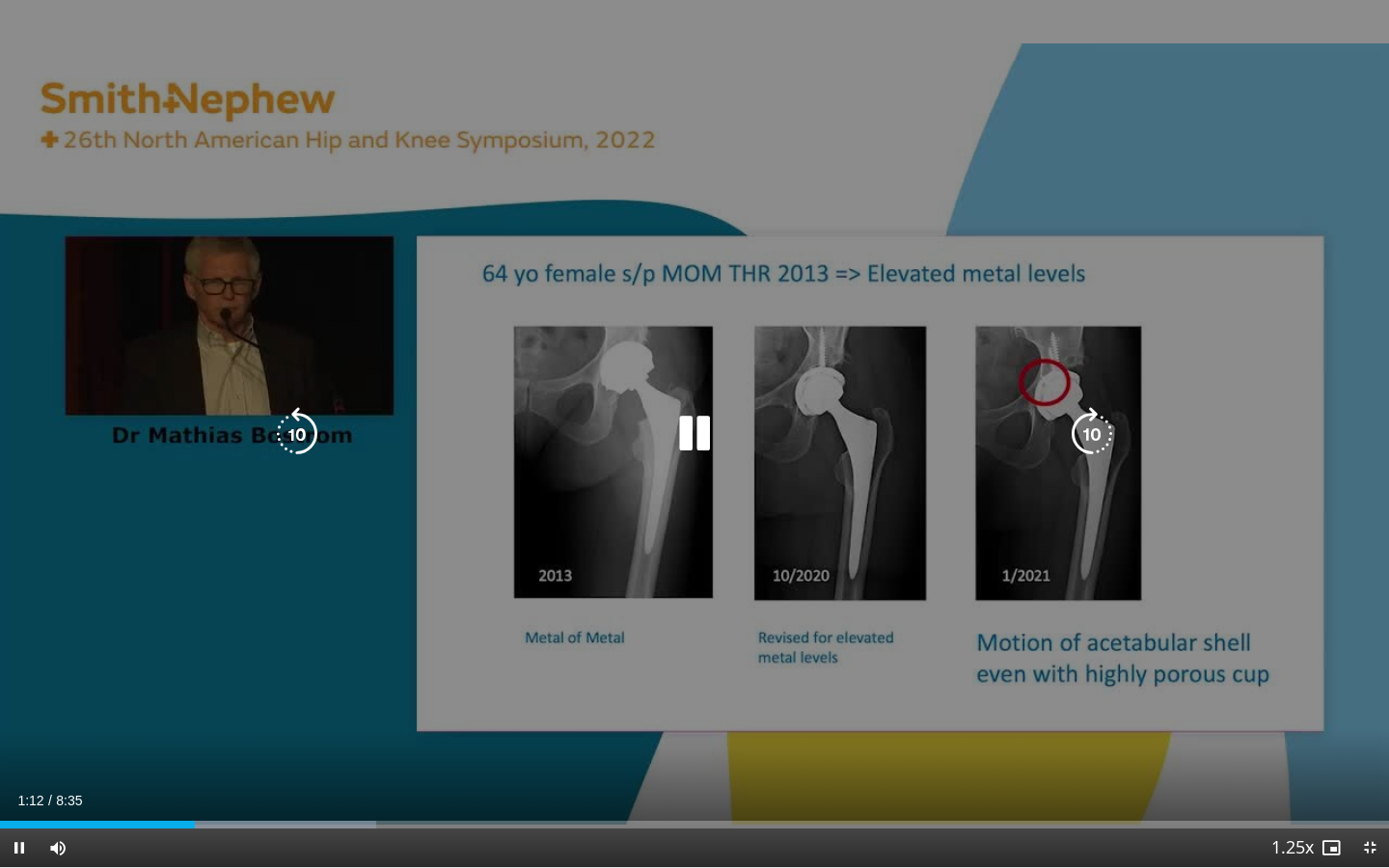 click on "10 seconds
Tap to unmute" at bounding box center [694, 433] 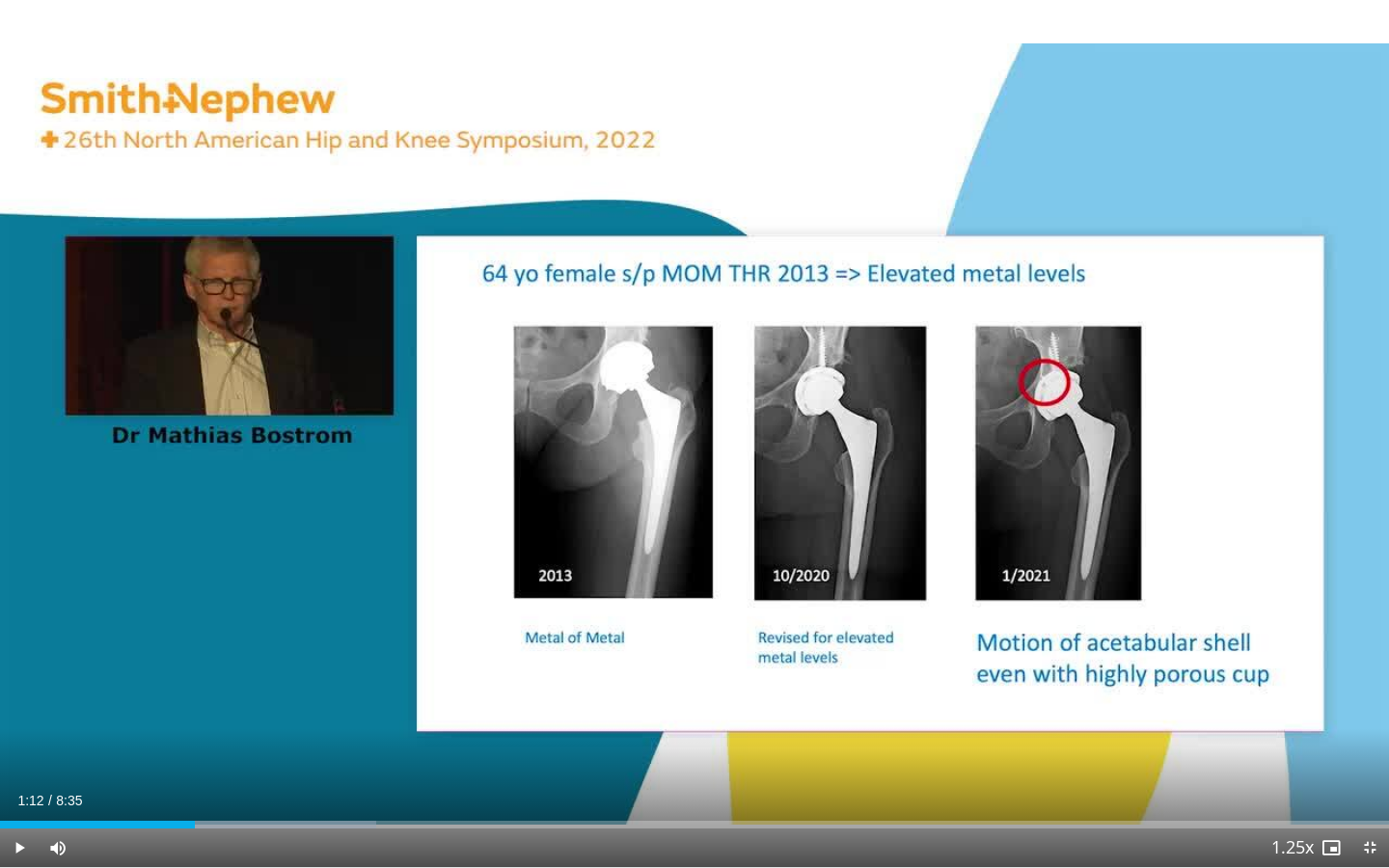 click on "10 seconds
Tap to unmute" at bounding box center (694, 433) 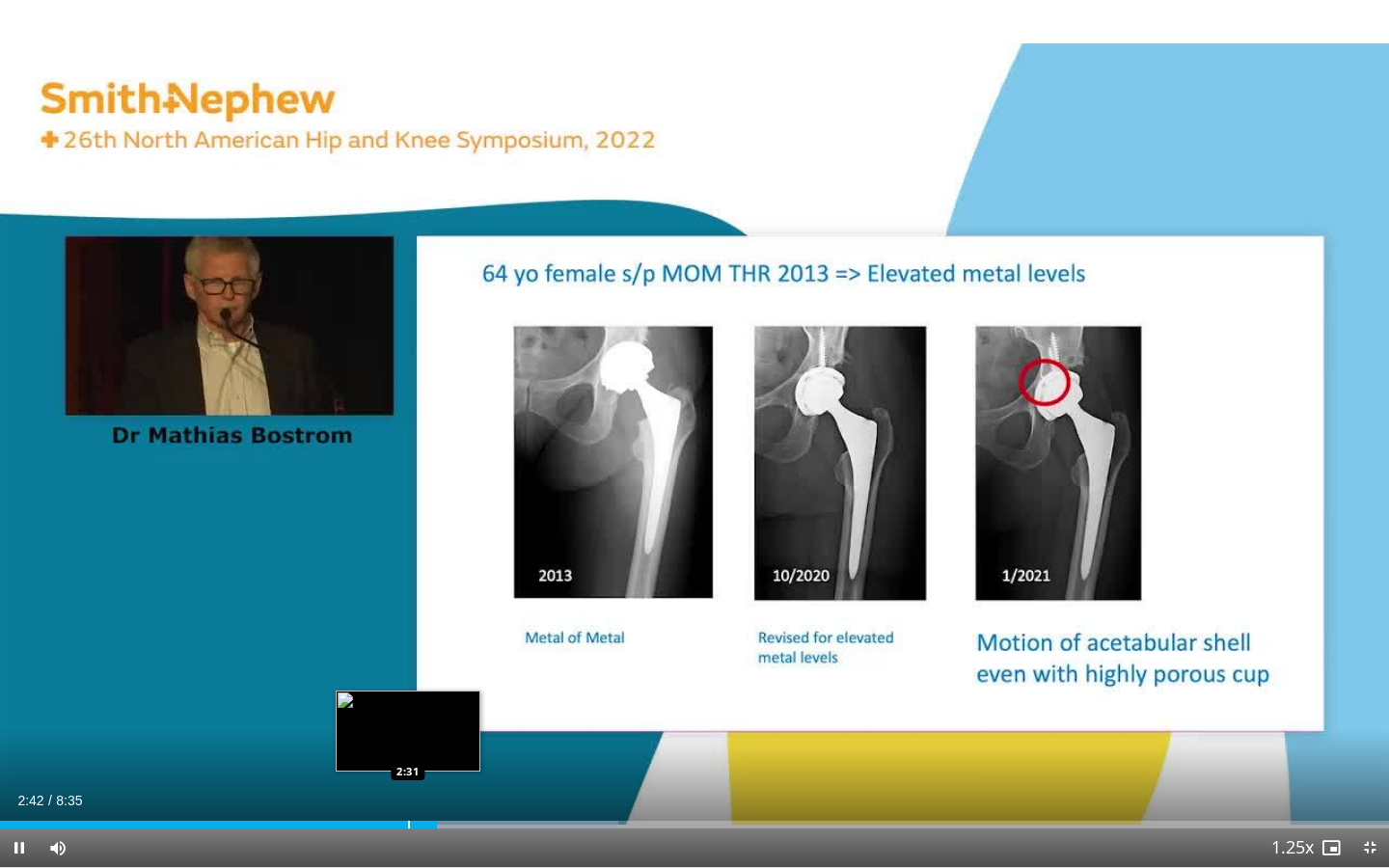 click at bounding box center [409, 825] 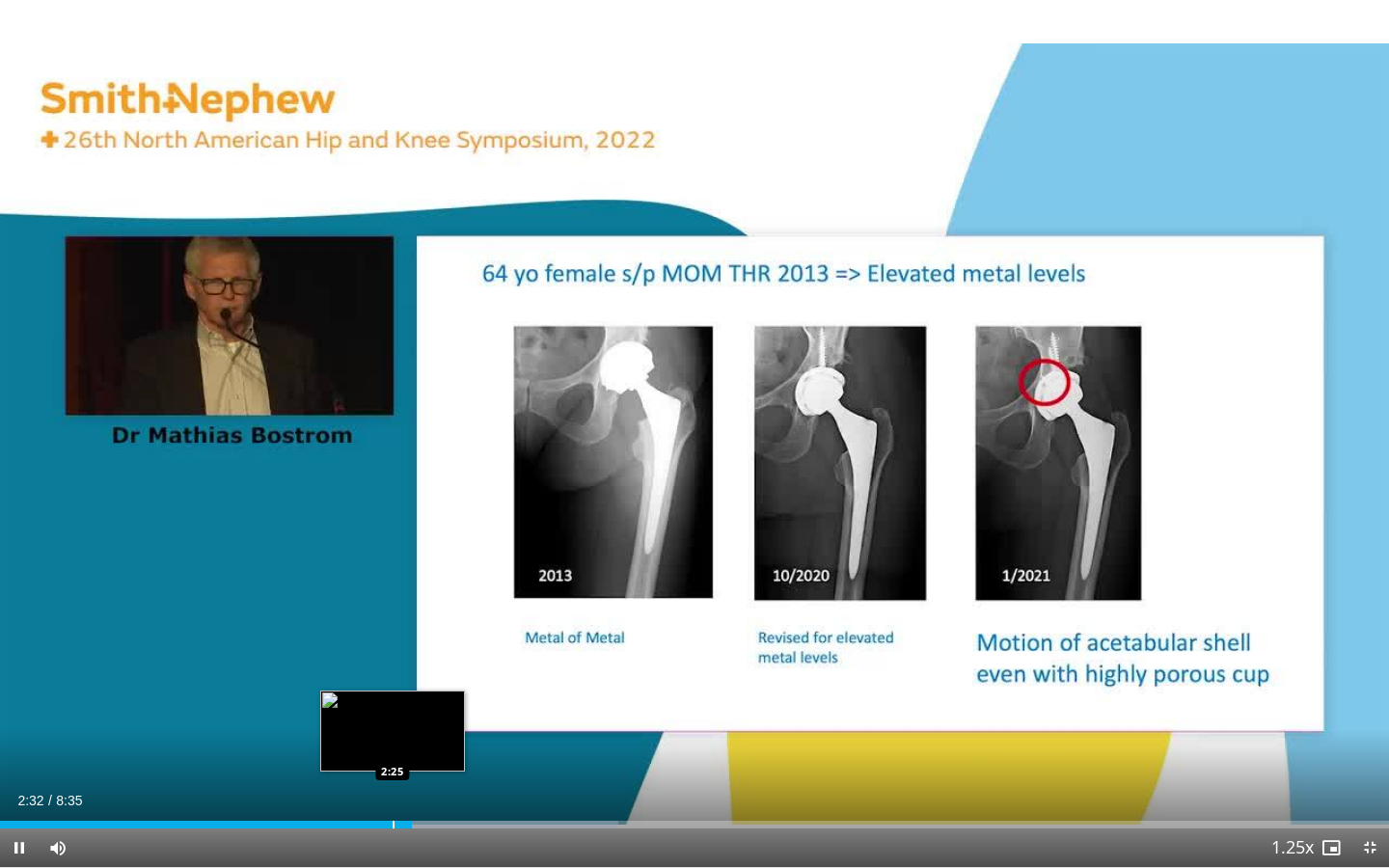 click at bounding box center [394, 825] 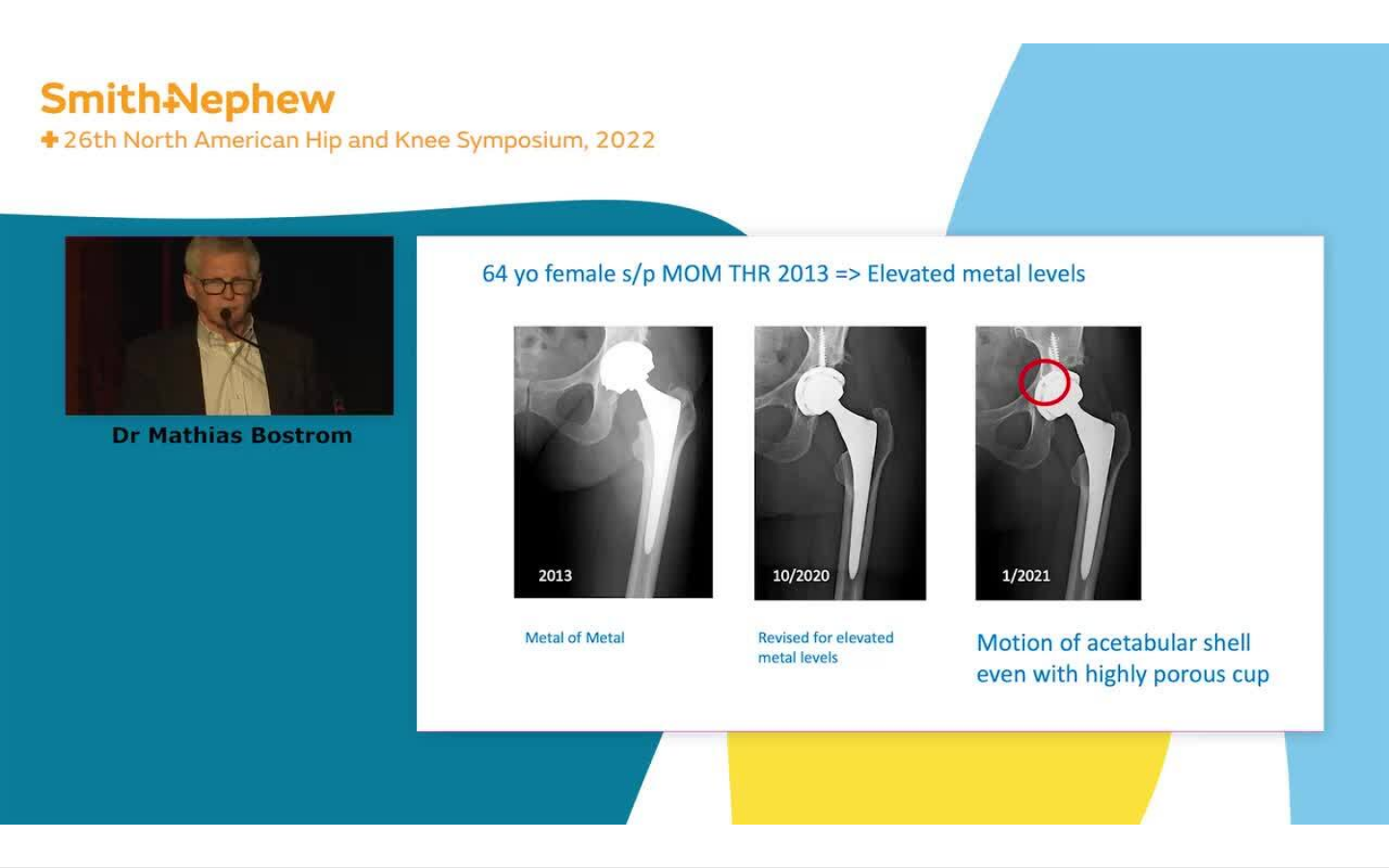 click on "10 seconds
Tap to unmute" at bounding box center (694, 433) 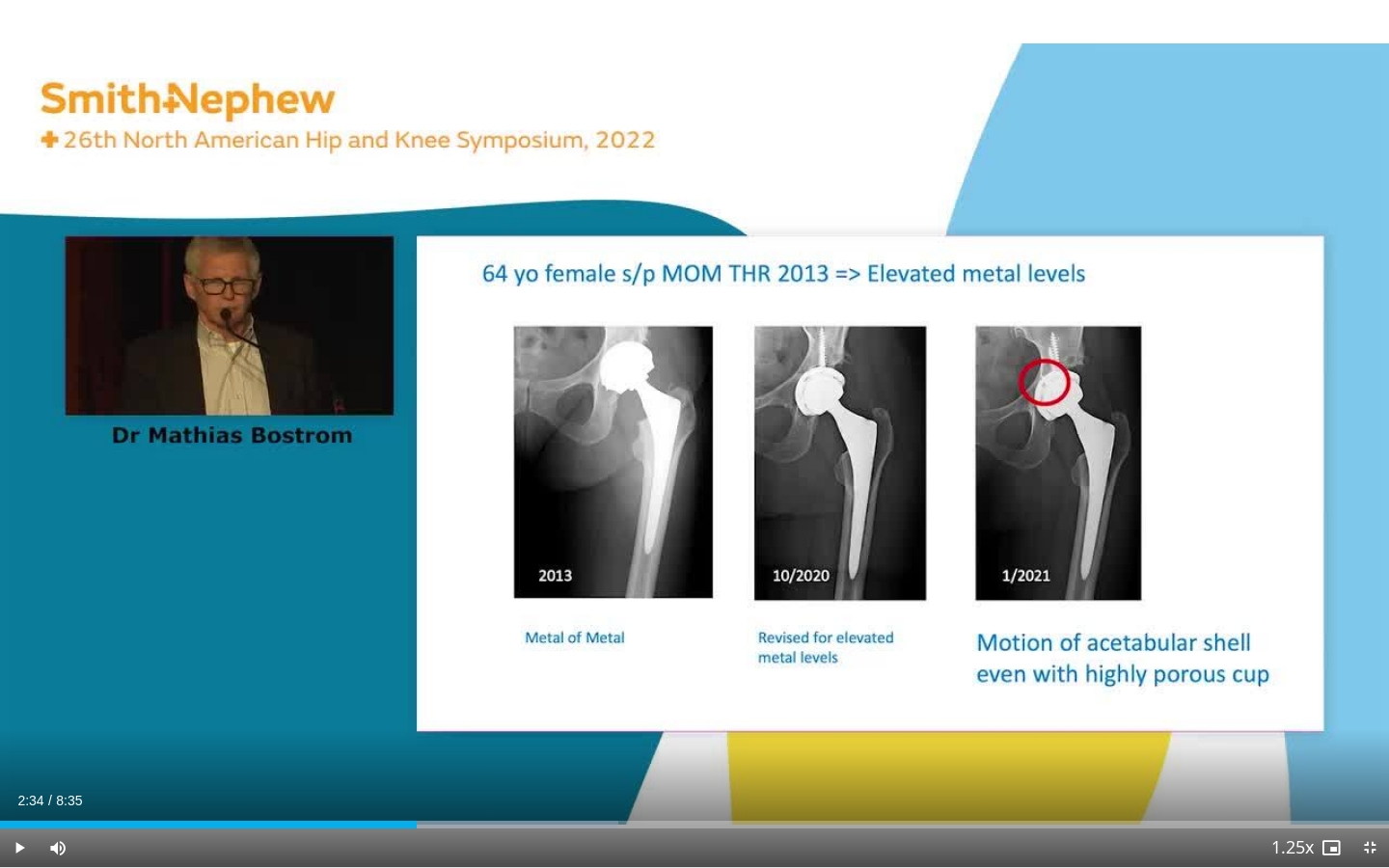 click on "10 seconds
Tap to unmute" at bounding box center [694, 433] 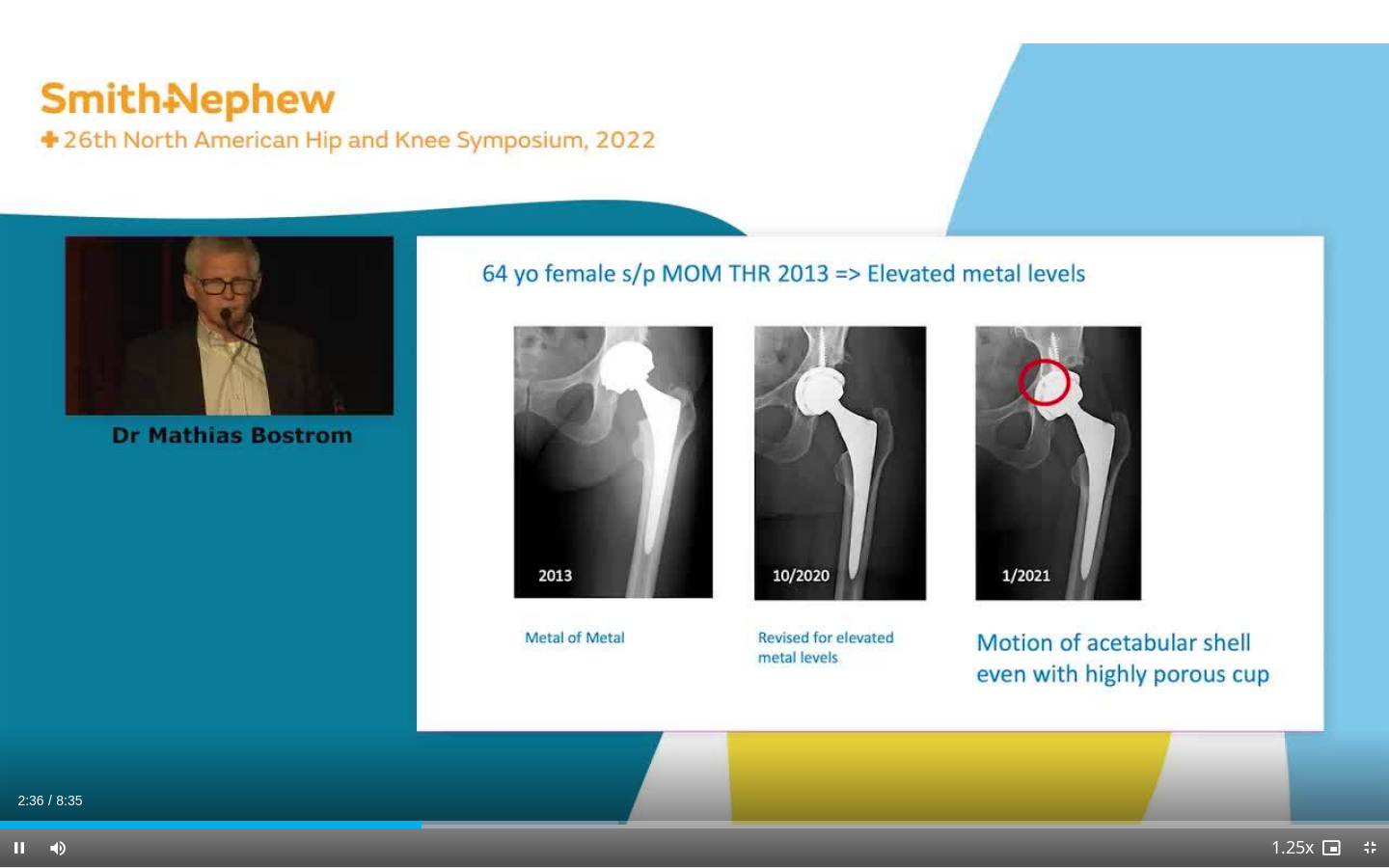 click on "10 seconds
Tap to unmute" at bounding box center [694, 433] 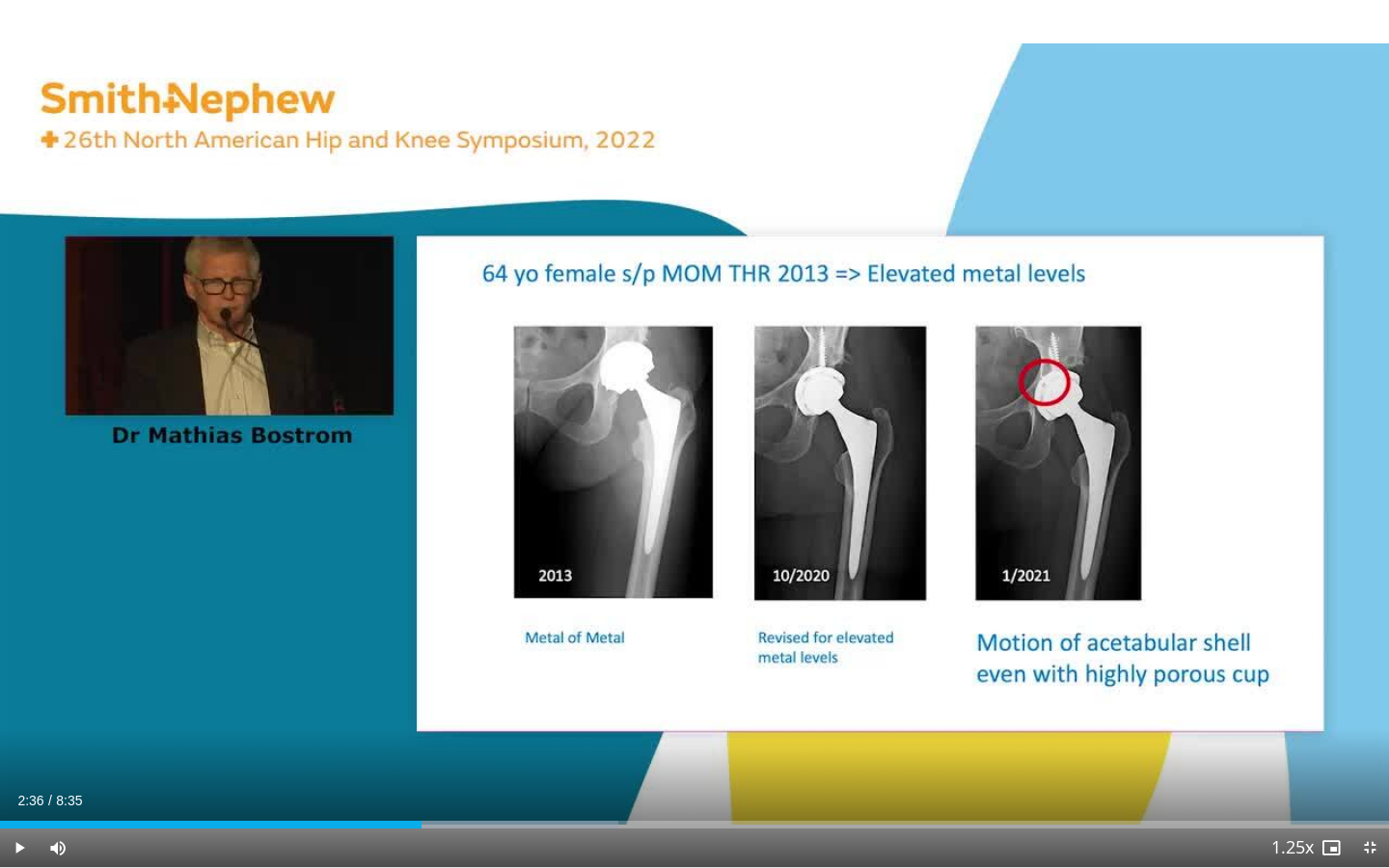 click on "10 seconds
Tap to unmute" at bounding box center [694, 433] 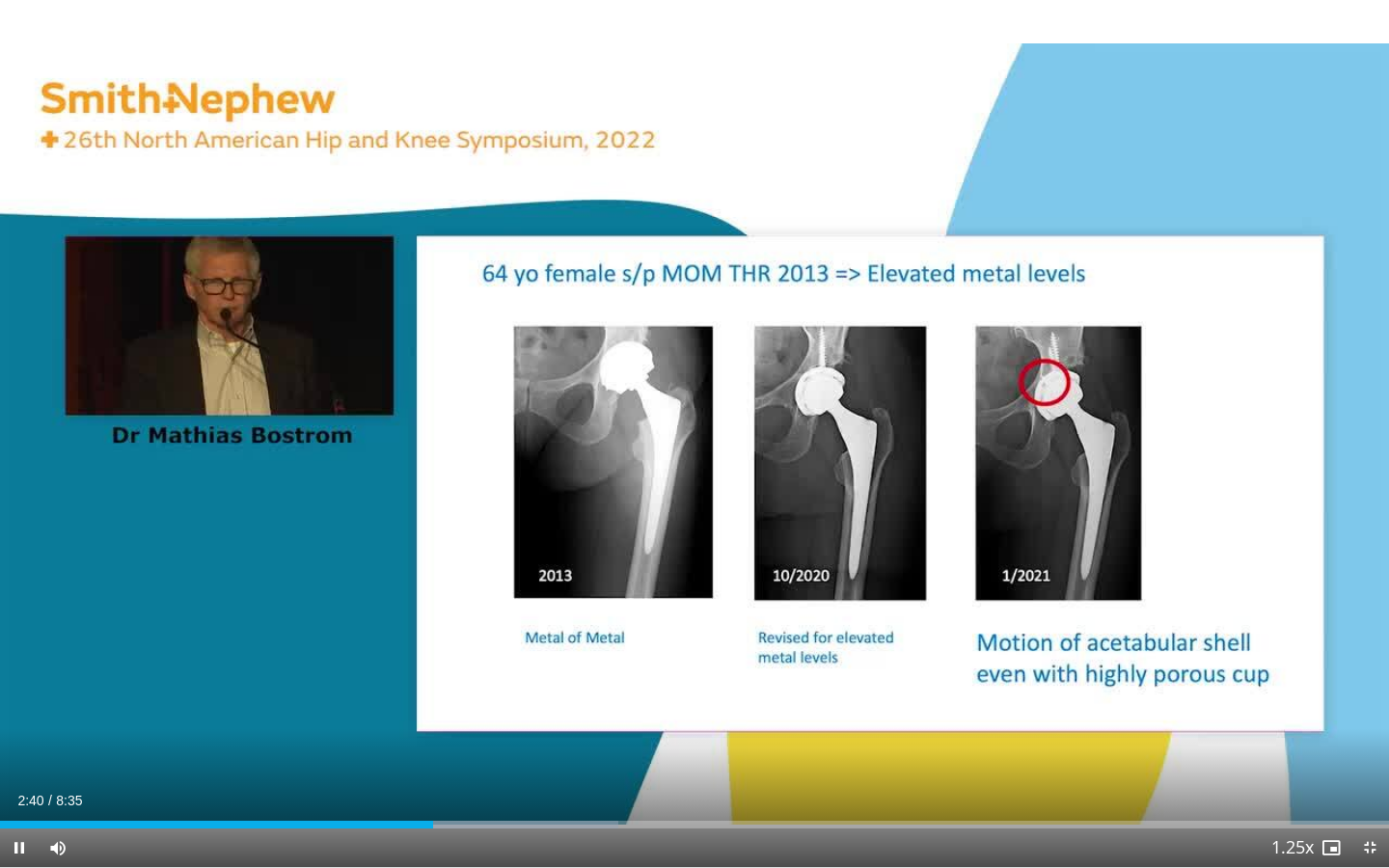 click on "10 seconds
Tap to unmute" at bounding box center (694, 433) 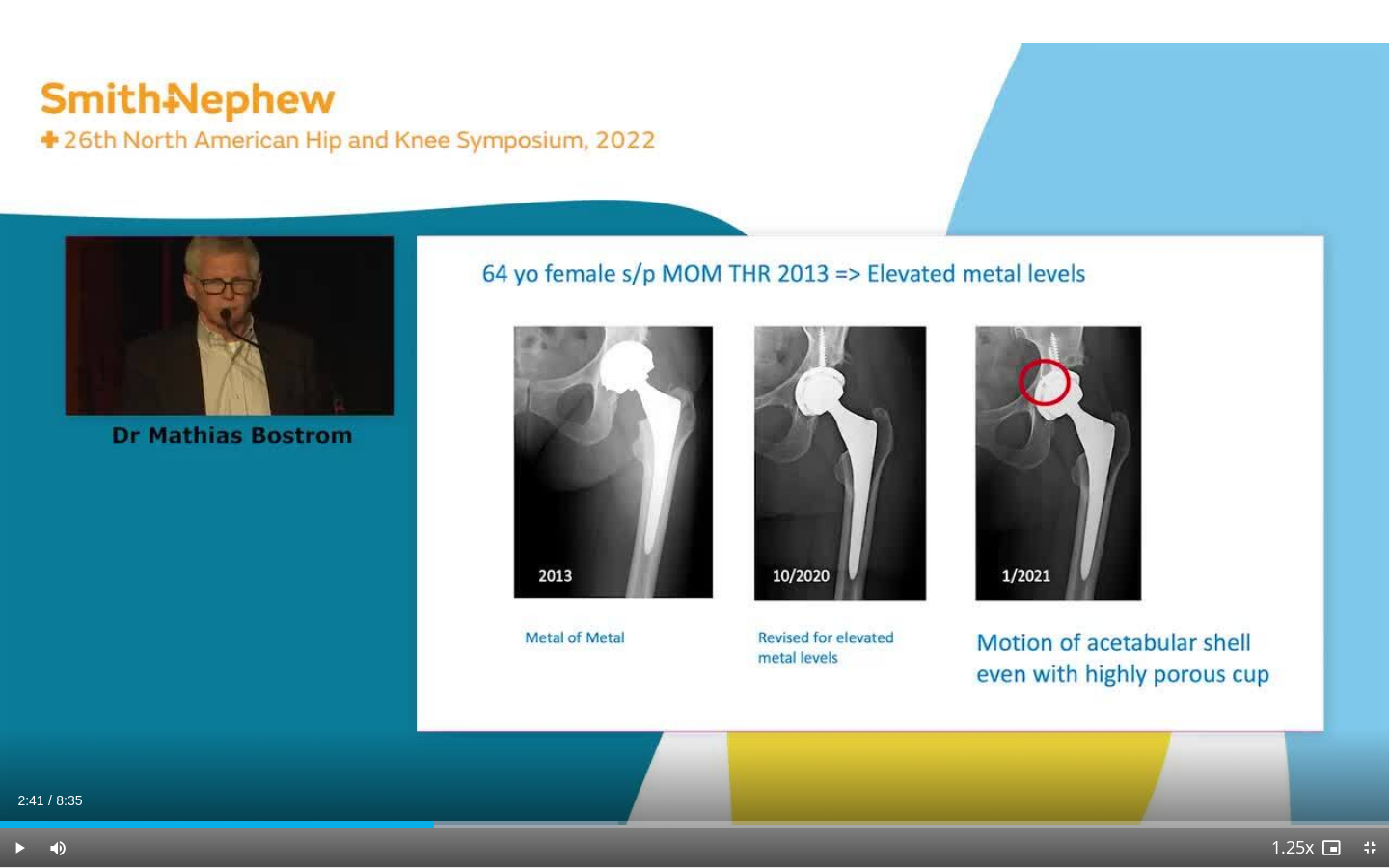 click on "10 seconds
Tap to unmute" at bounding box center [694, 433] 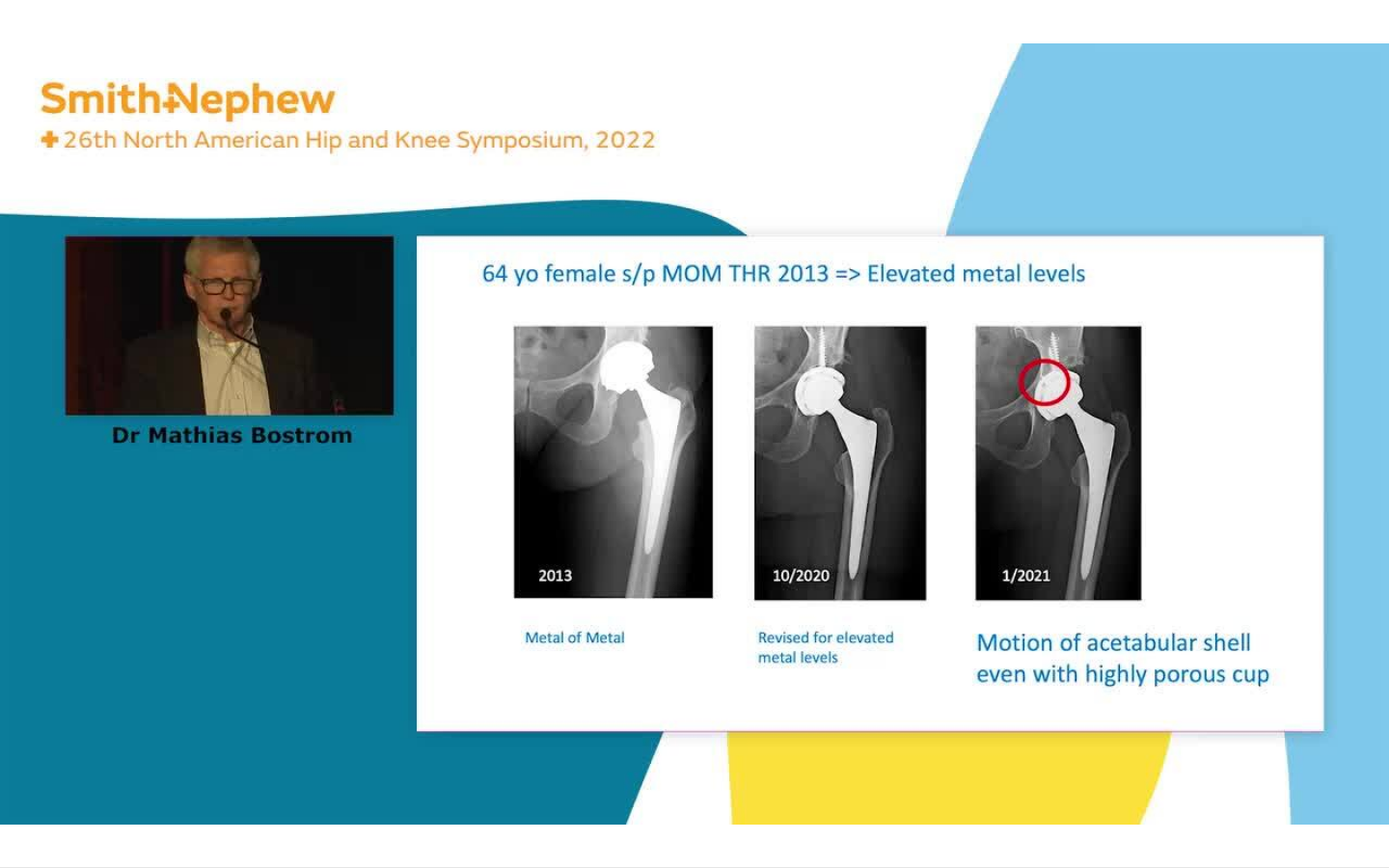 click on "10 seconds
Tap to unmute" at bounding box center [694, 433] 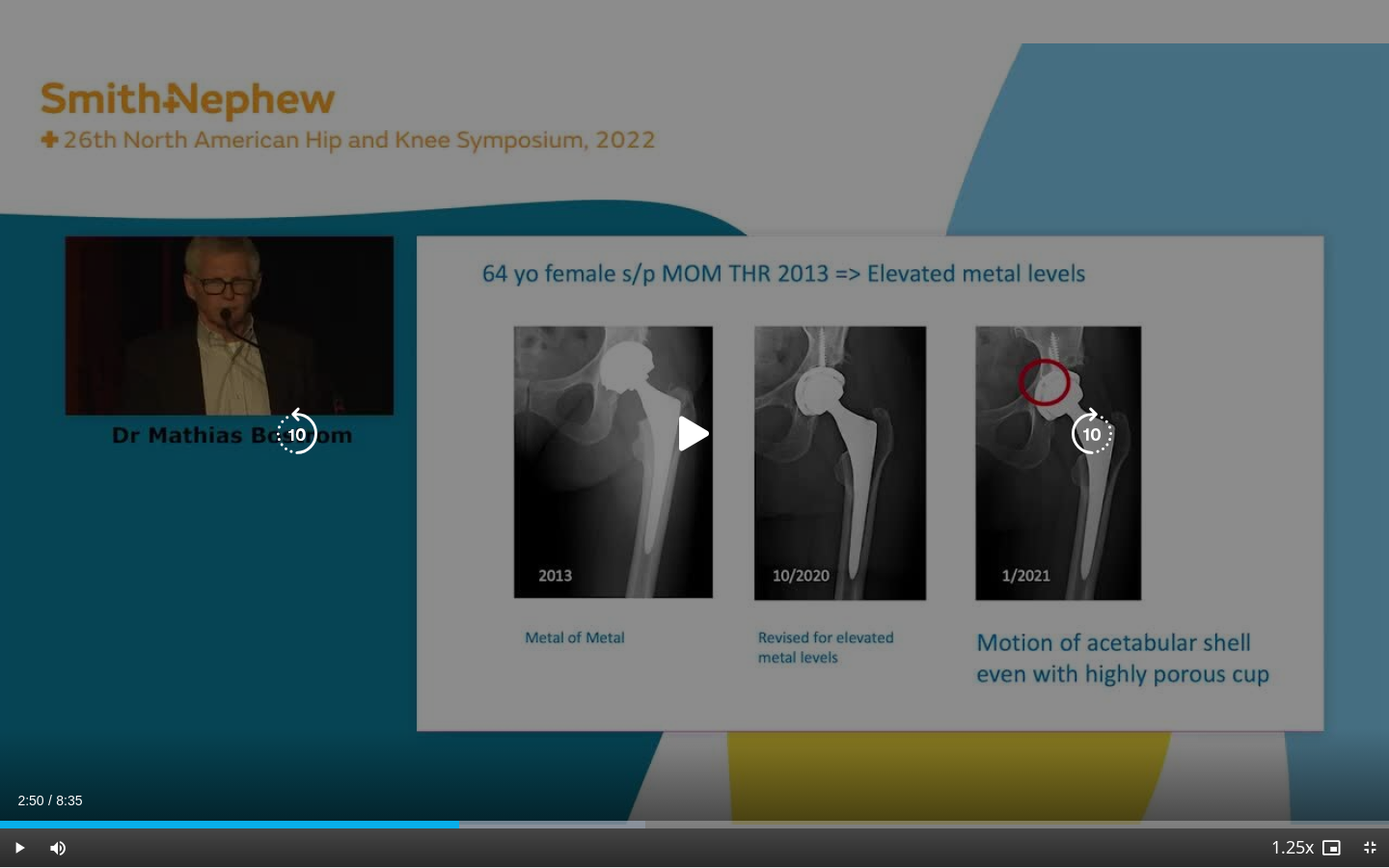 click on "10 seconds
Tap to unmute" at bounding box center [694, 433] 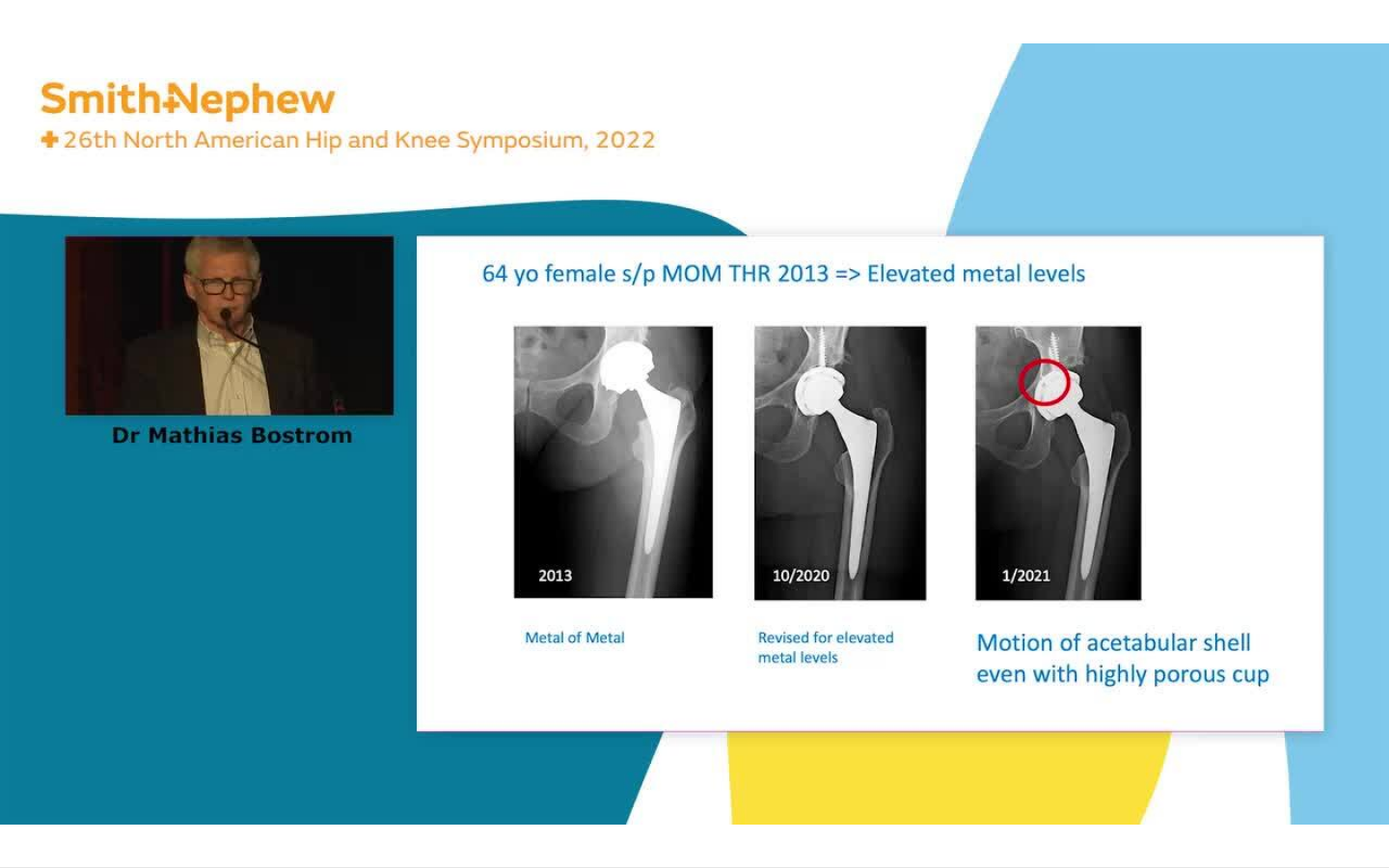 click on "10 seconds
Tap to unmute" at bounding box center [694, 433] 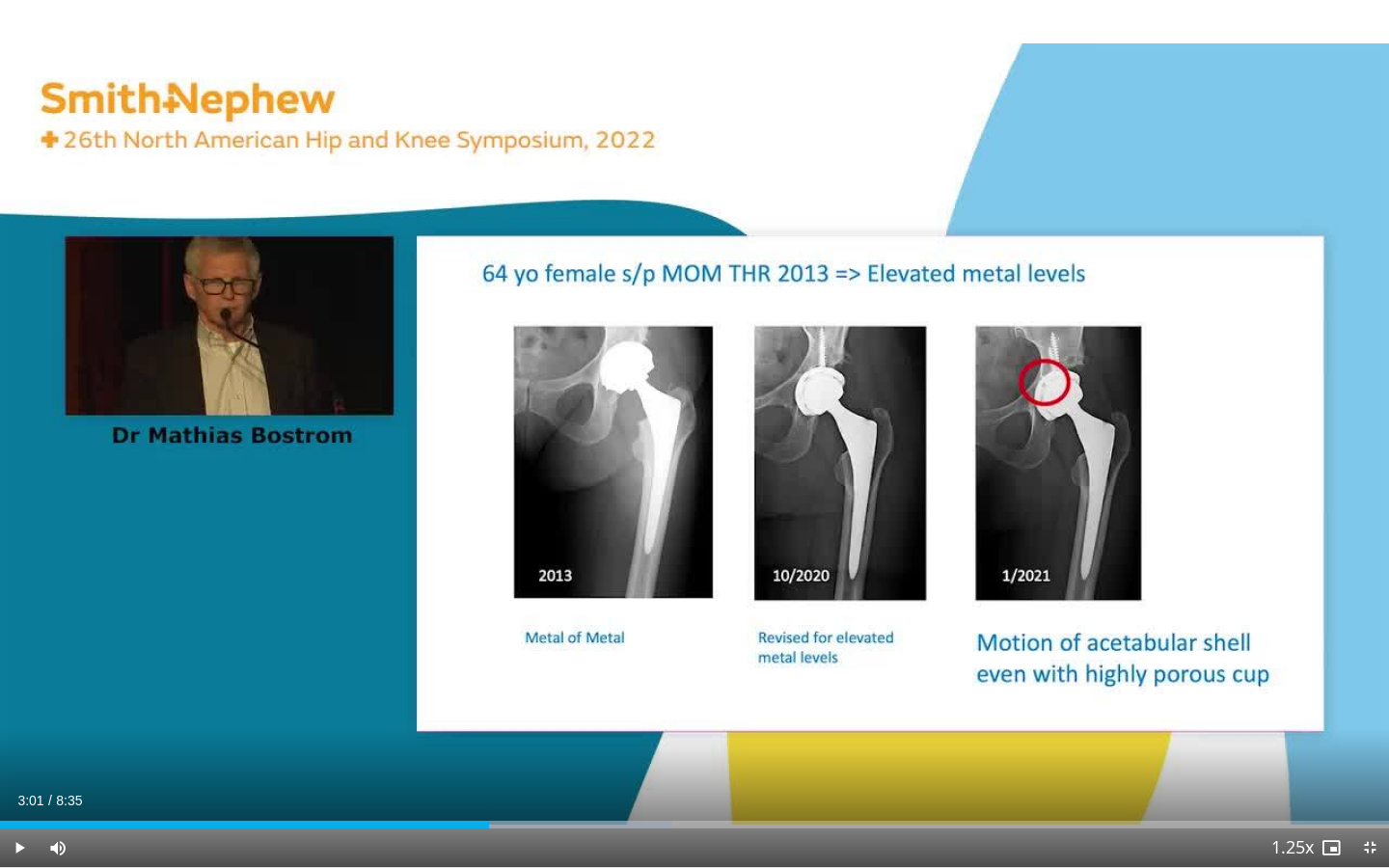 click on "10 seconds
Tap to unmute" at bounding box center [694, 433] 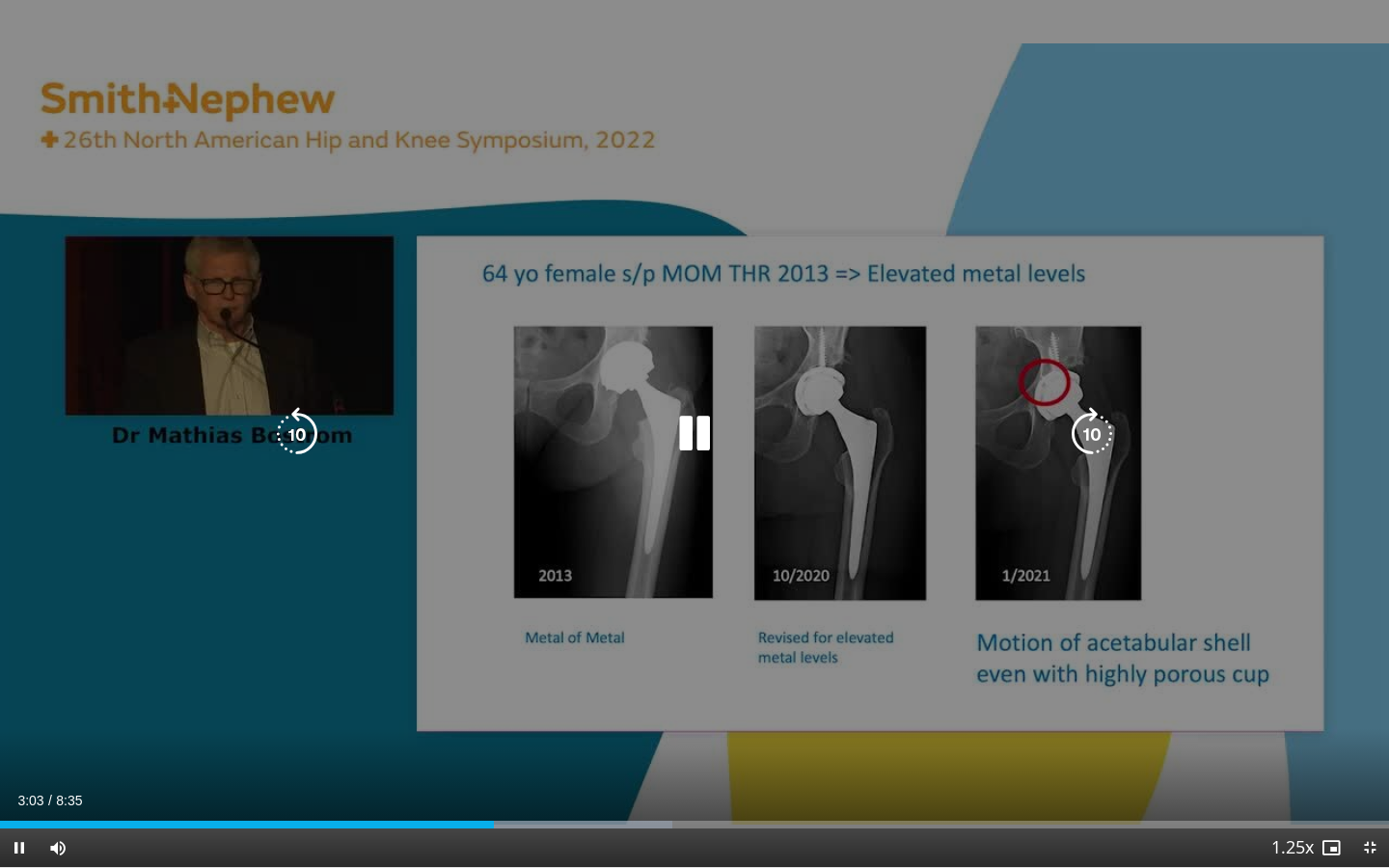click on "10 seconds
Tap to unmute" at bounding box center [694, 433] 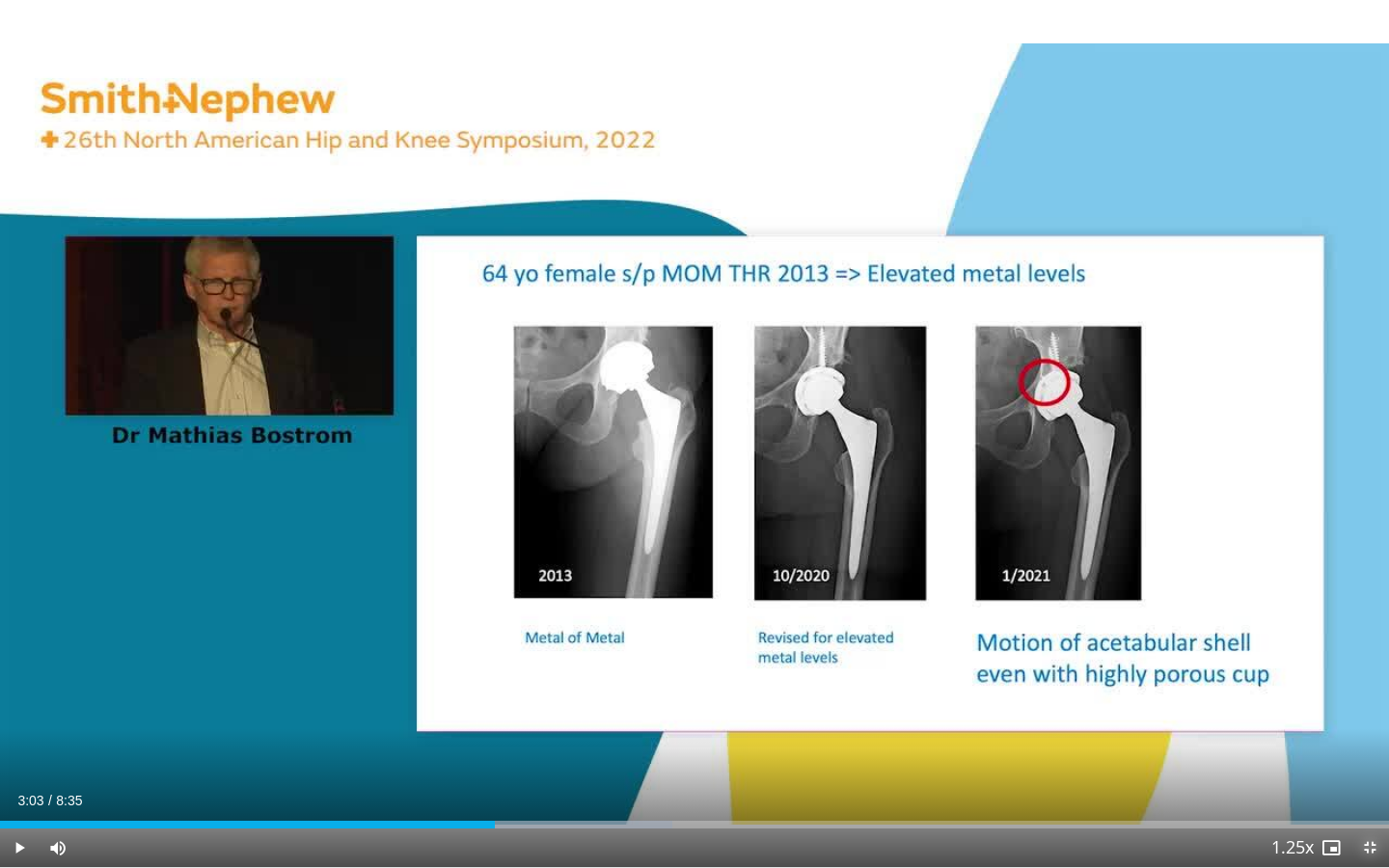 click at bounding box center [1370, 848] 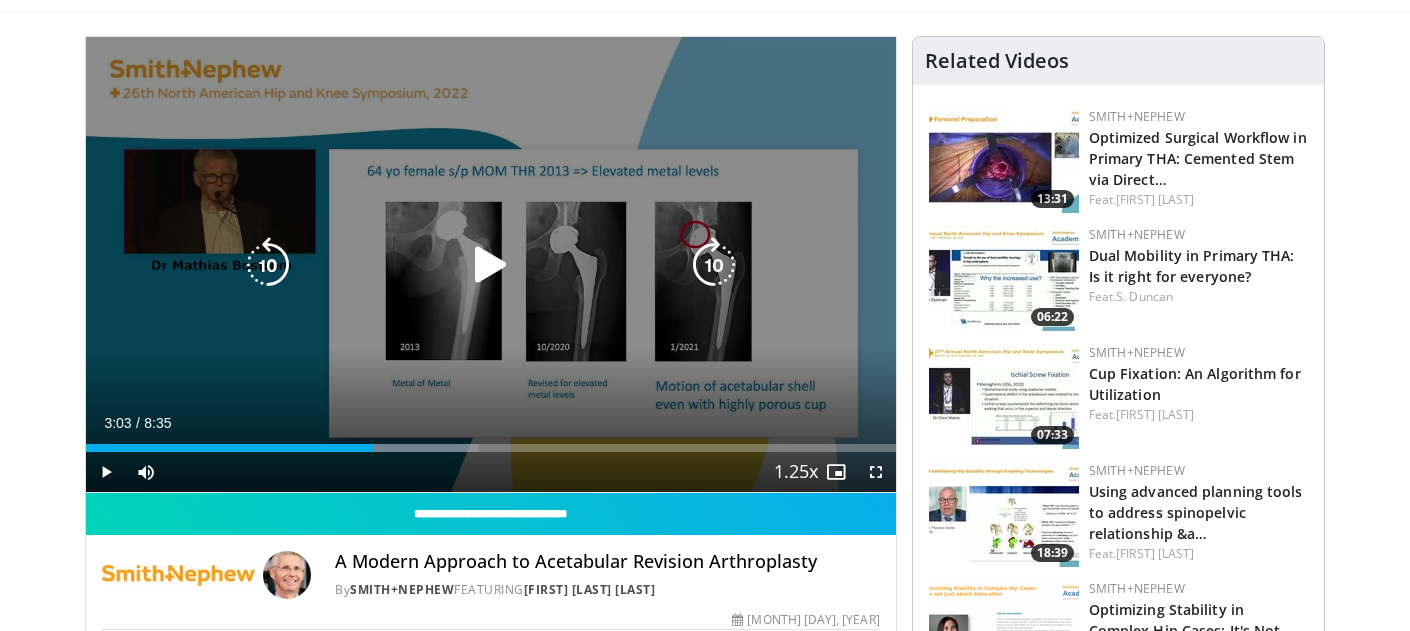 click on "10 seconds
Tap to unmute" at bounding box center (491, 264) 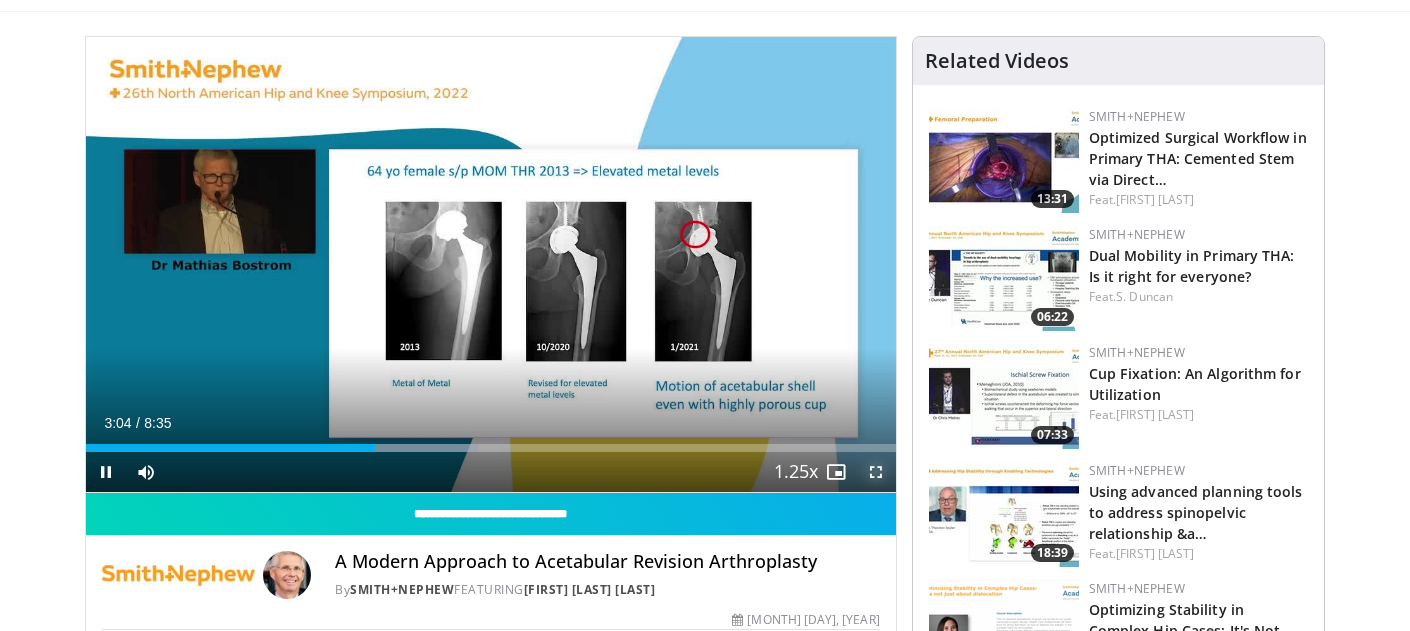 click at bounding box center [876, 472] 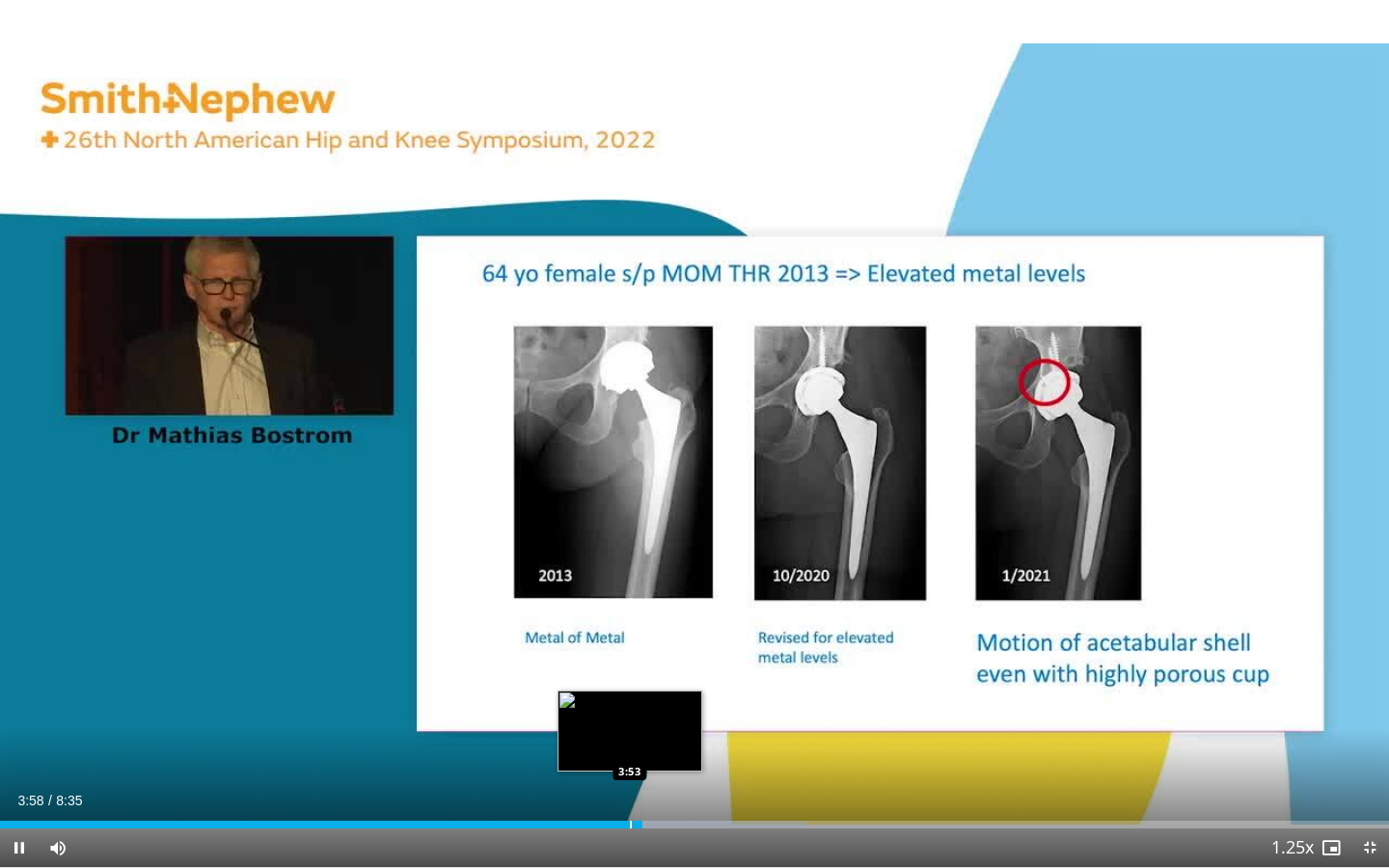 click at bounding box center (631, 825) 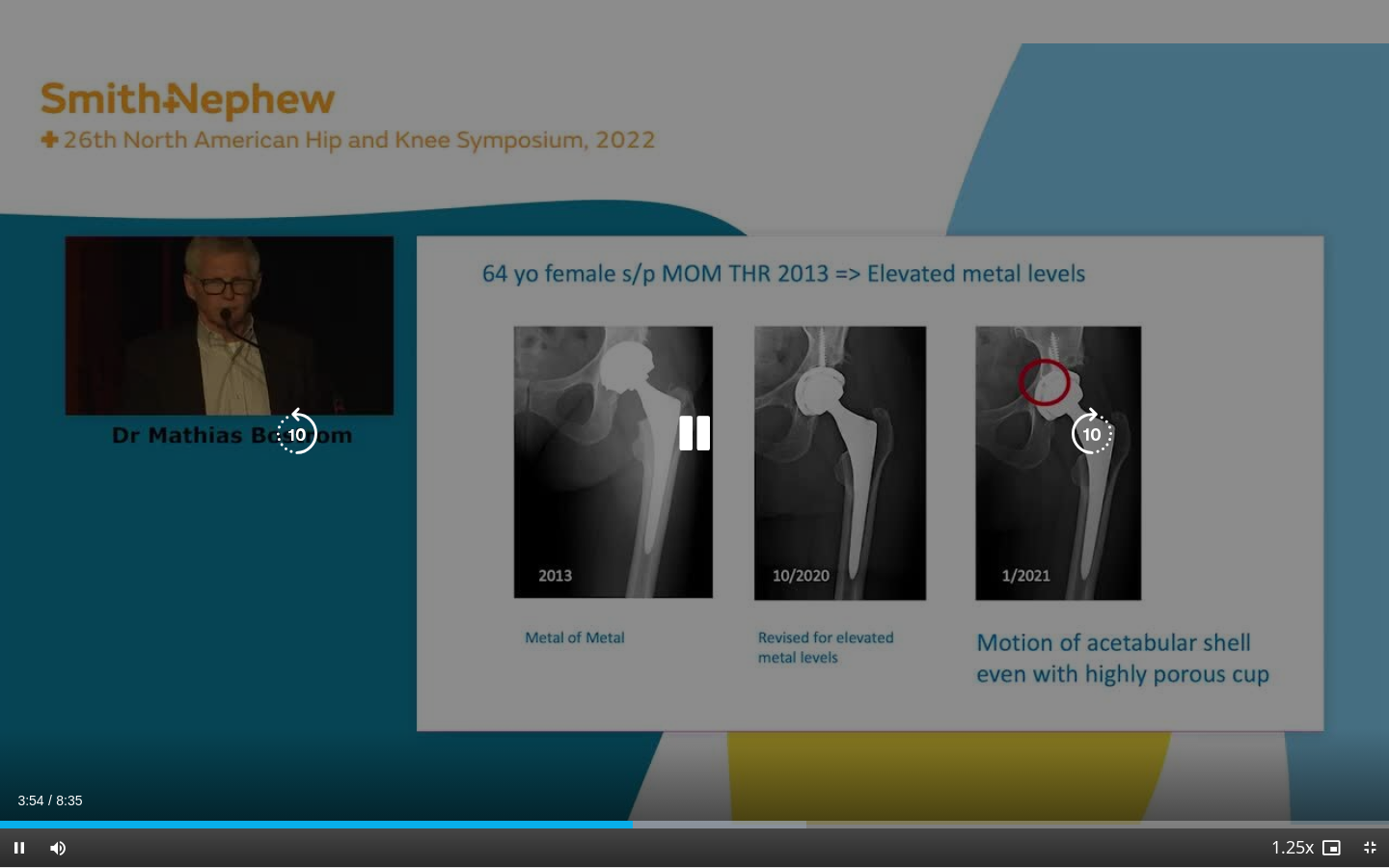 click on "10 seconds
Tap to unmute" at bounding box center (694, 433) 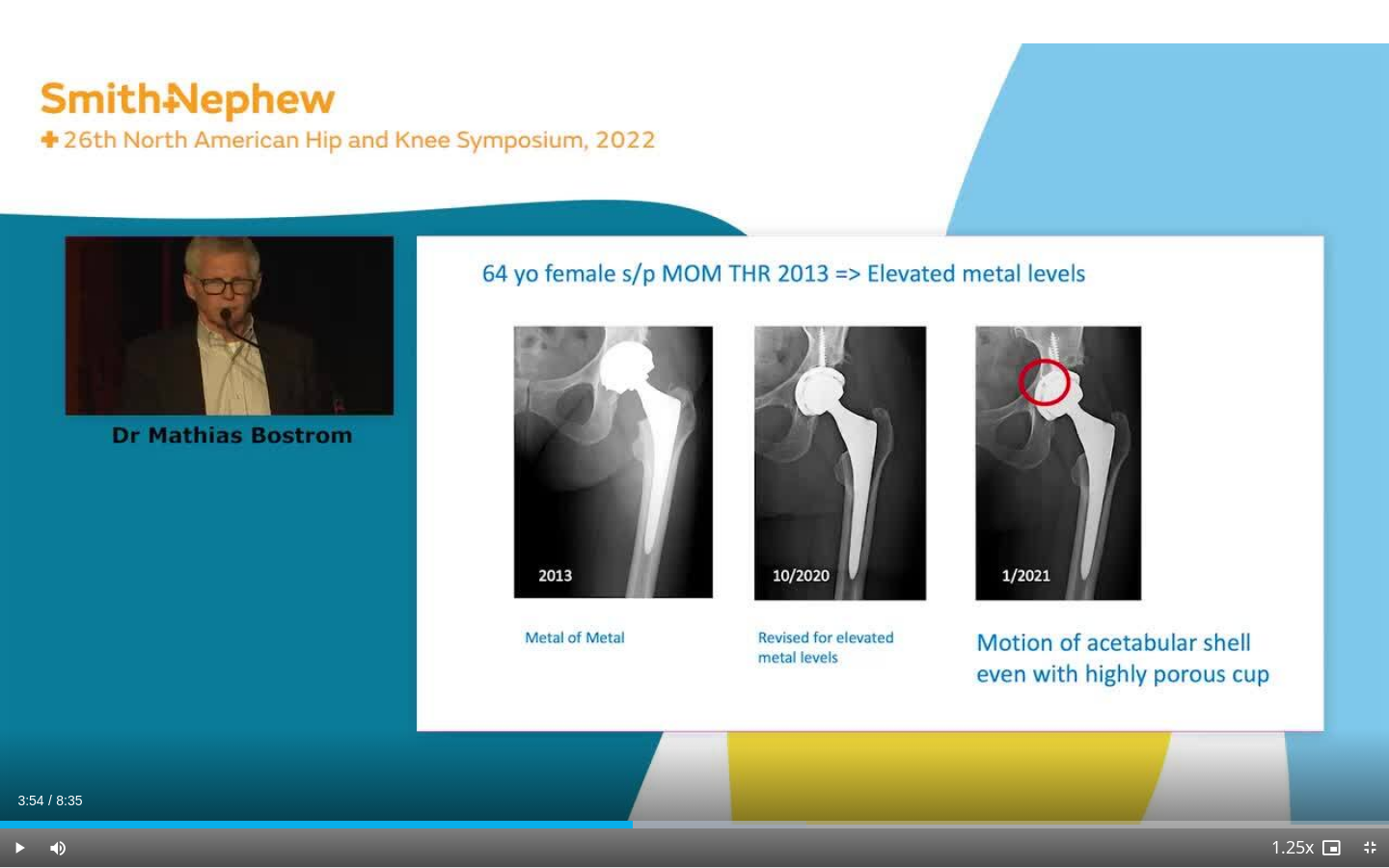 click on "Current Time  3:54 / Duration  8:35 Play Skip Backward Skip Forward Mute Loaded :  58.06% 3:54 3:58 Stream Type  LIVE Seek to live, currently behind live LIVE   1.25x Playback Rate 0.5x 0.75x 1x 1.25x , selected 1.5x 1.75x 2x Chapters Chapters Descriptions descriptions off , selected Captions captions settings , opens captions settings dialog captions off , selected Audio Track en (Main) , selected Exit Fullscreen Enable picture-in-picture mode" at bounding box center [694, 848] 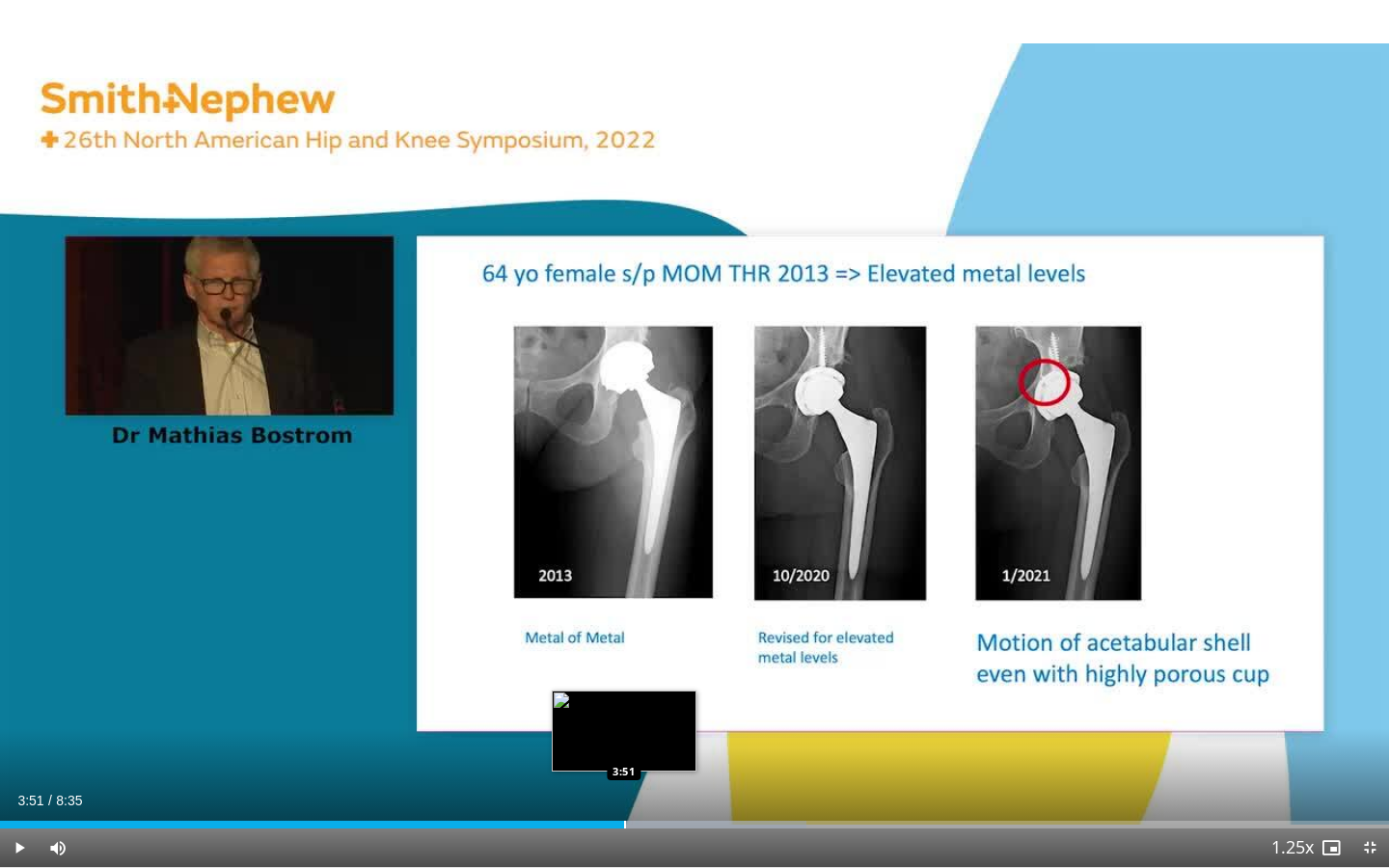 click at bounding box center [625, 825] 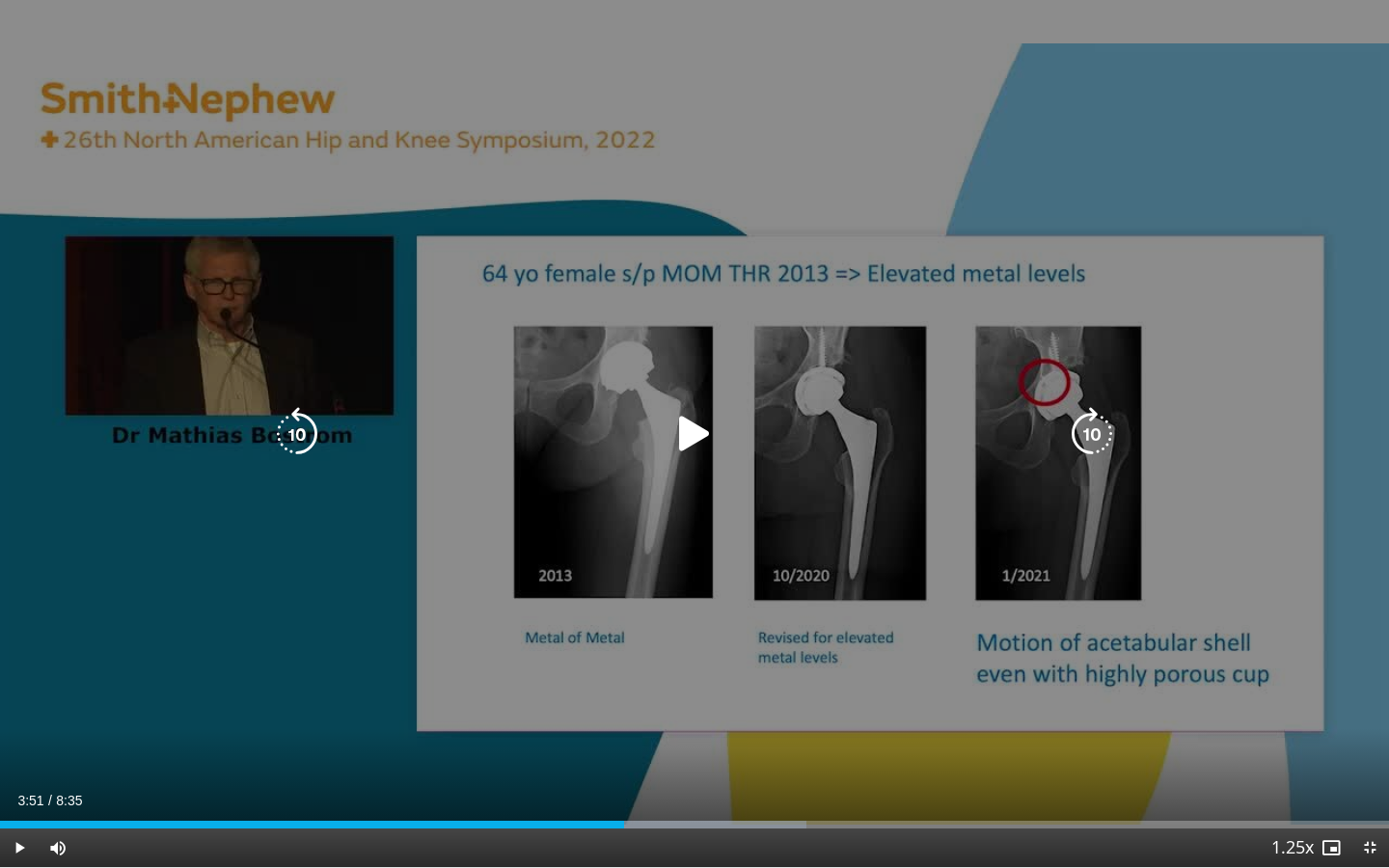 click on "10 seconds
Tap to unmute" at bounding box center [694, 433] 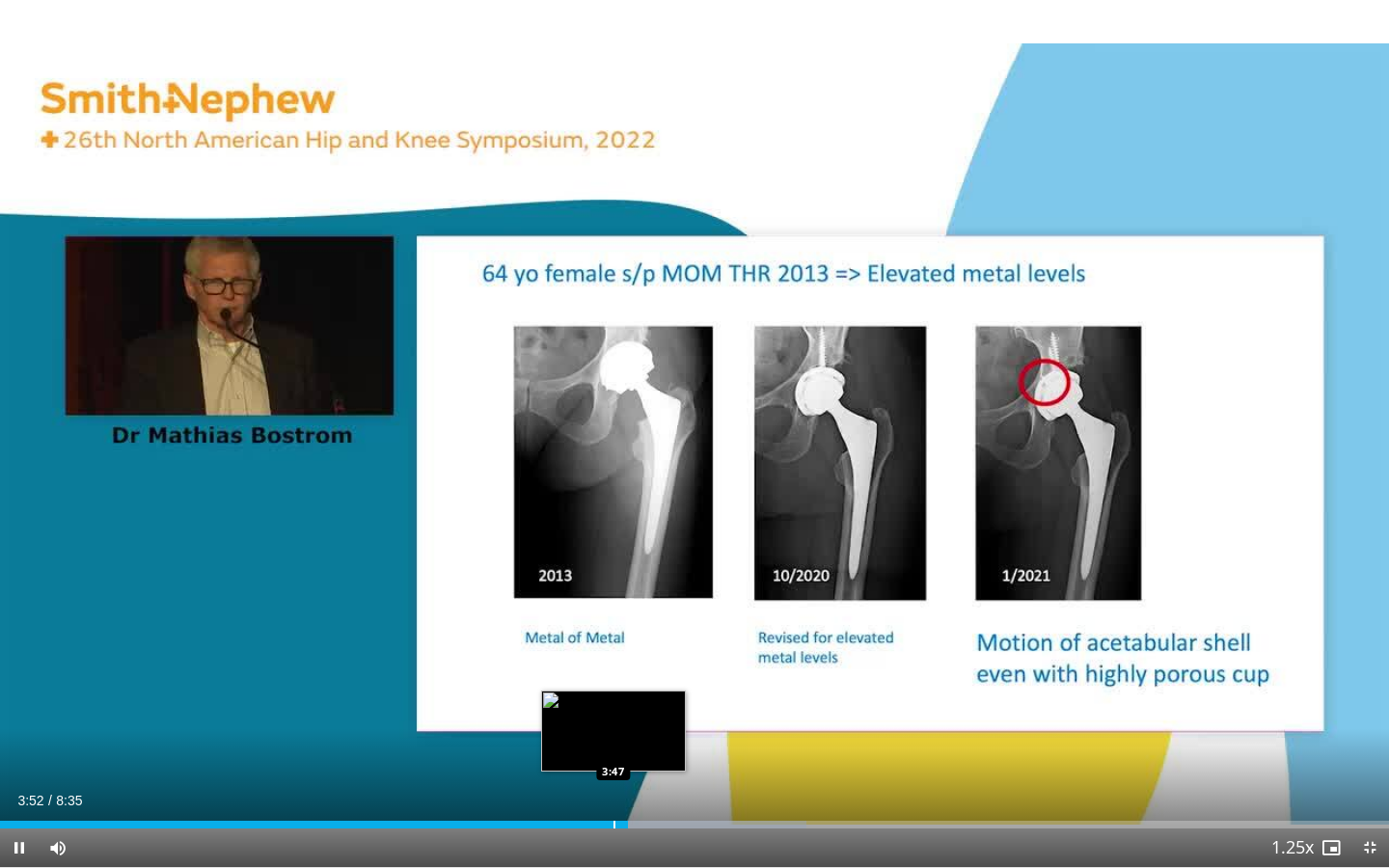 click on "Loaded :  58.06% 3:53 3:47" at bounding box center [694, 819] 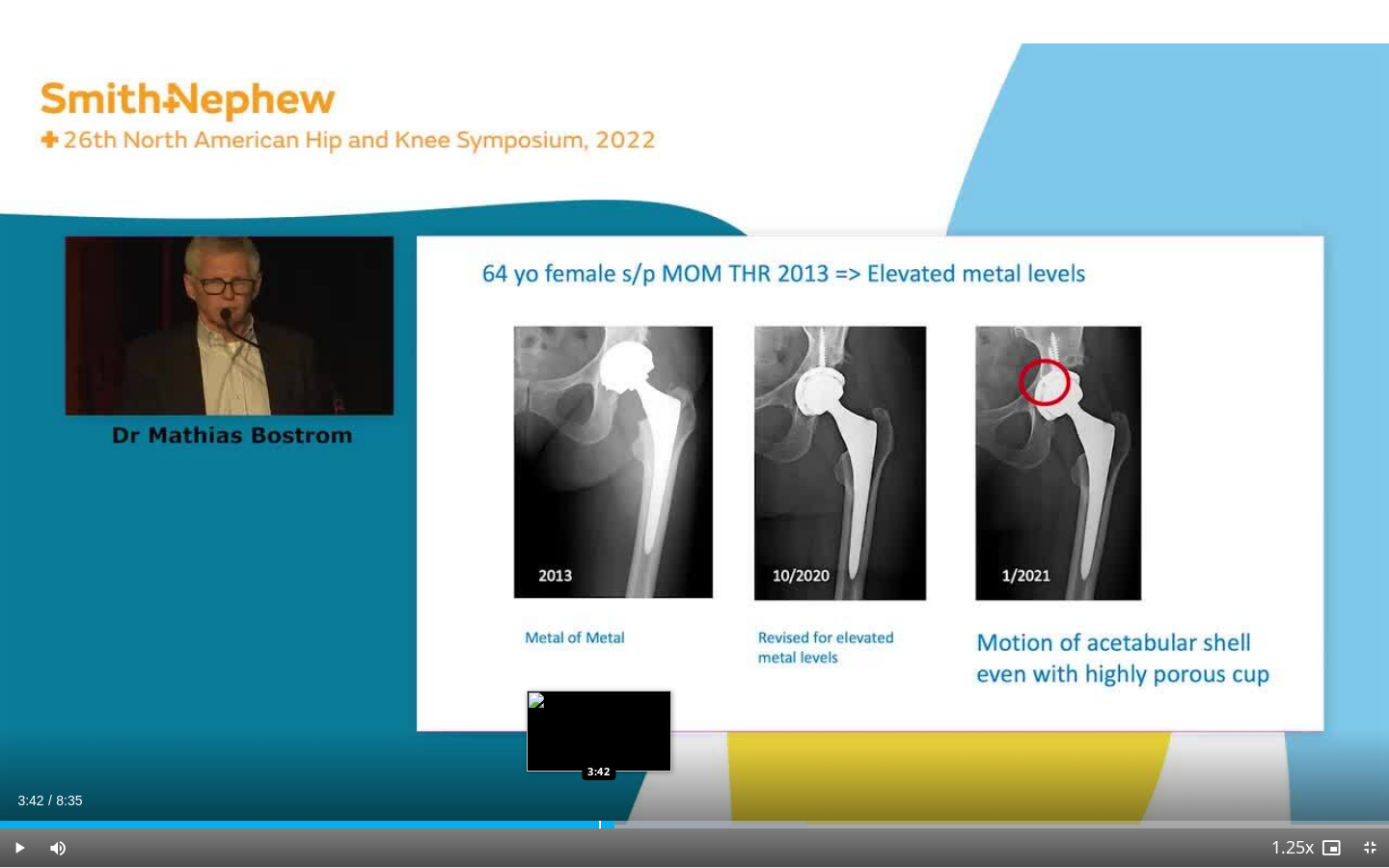 click on "Loaded :  58.06% 3:48 3:42" at bounding box center (694, 819) 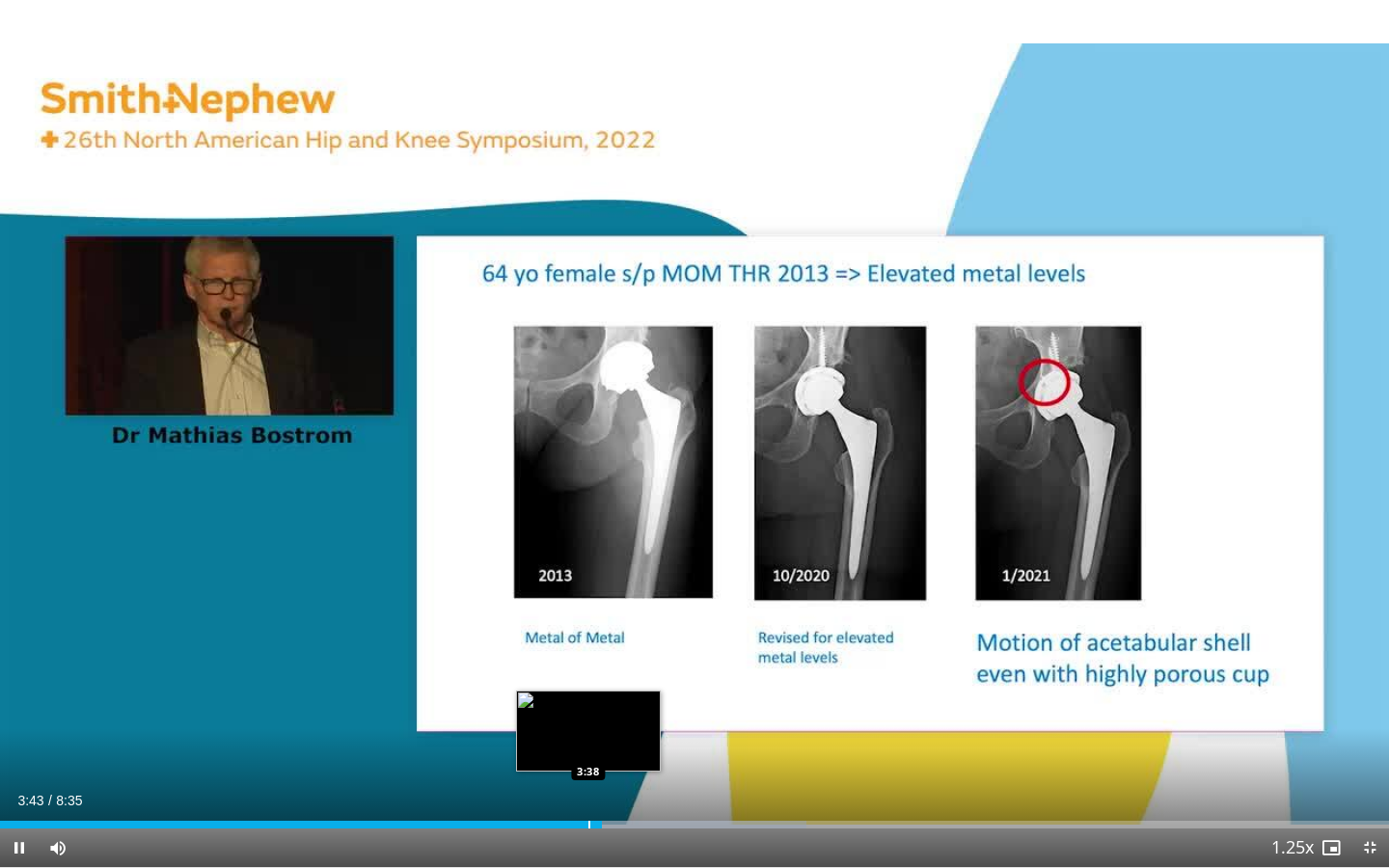 click at bounding box center [589, 825] 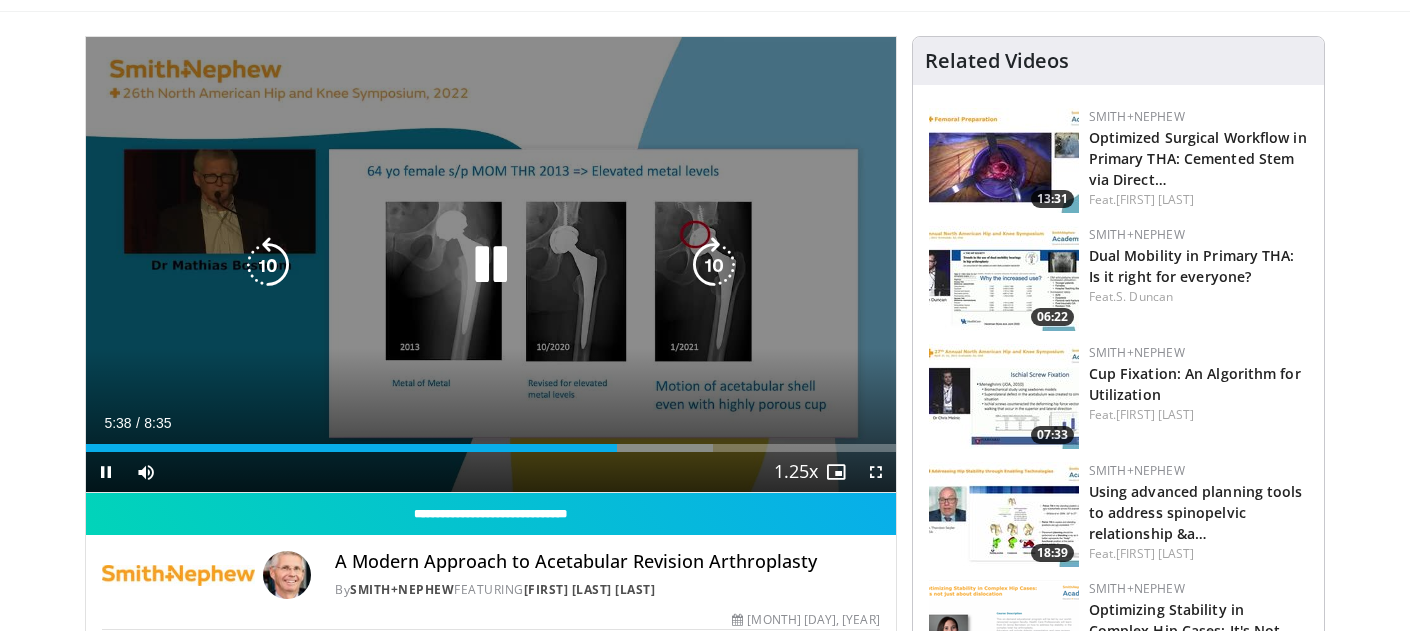 click at bounding box center [491, 265] 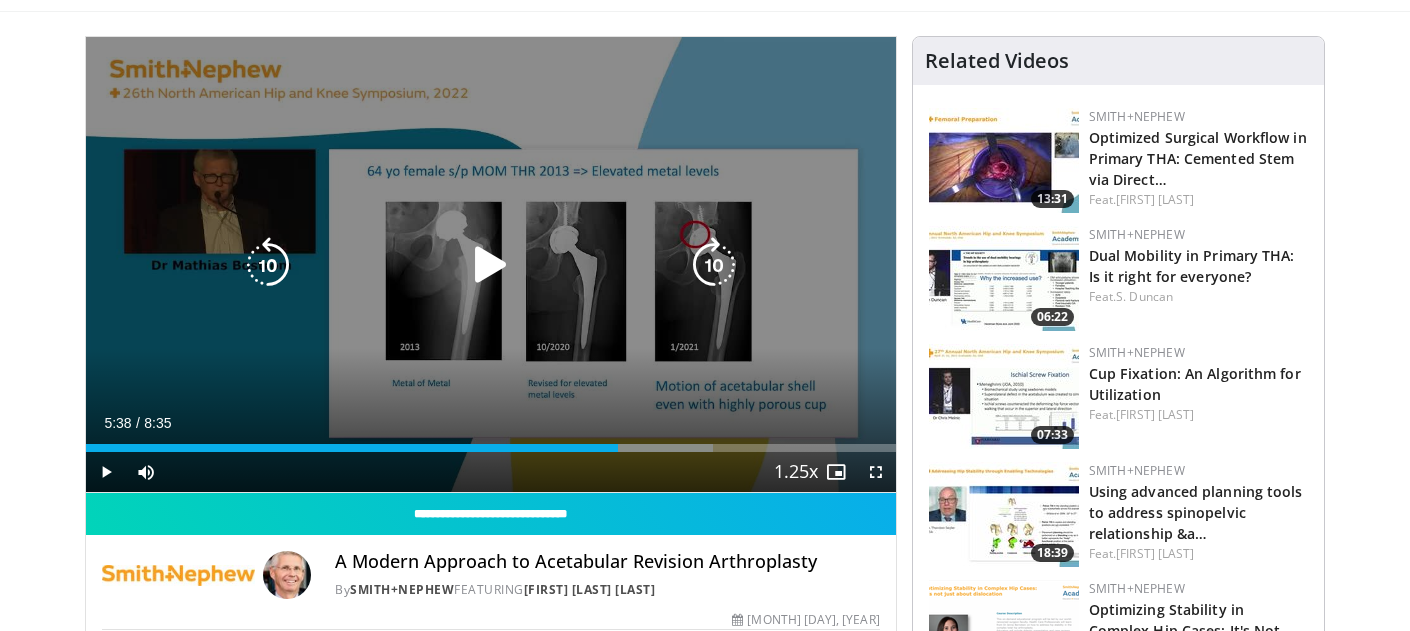 click at bounding box center (491, 265) 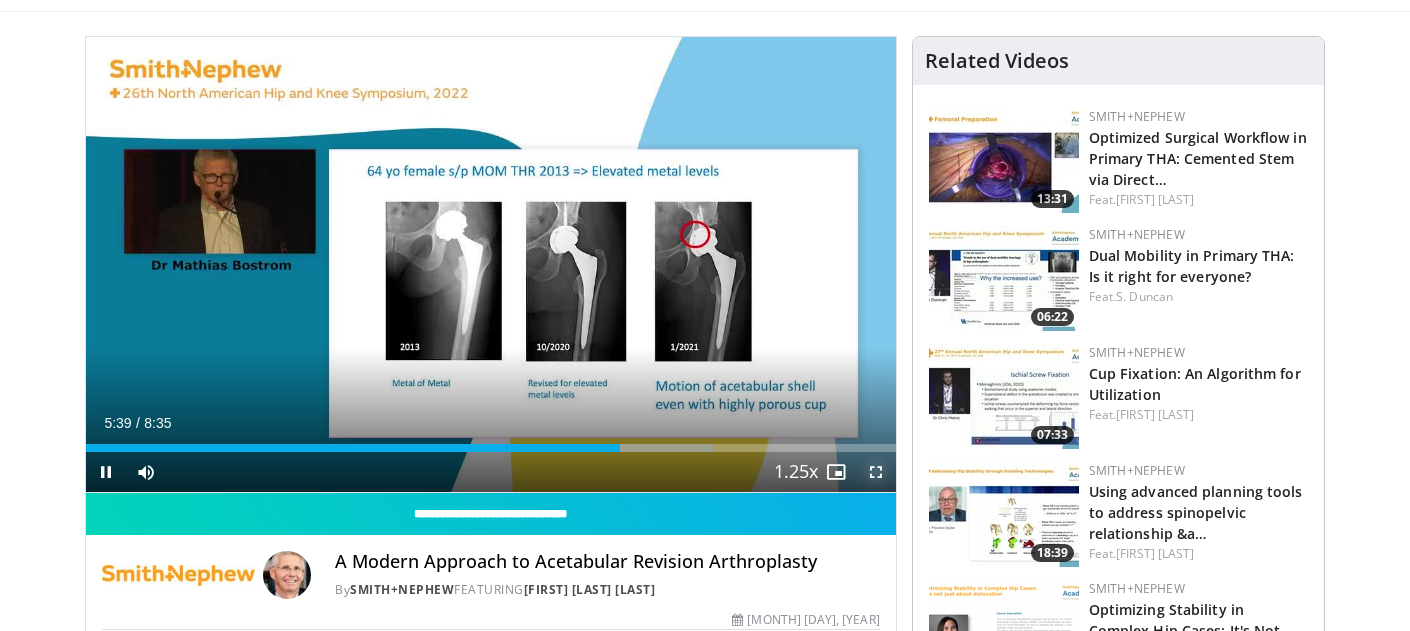 click at bounding box center (876, 472) 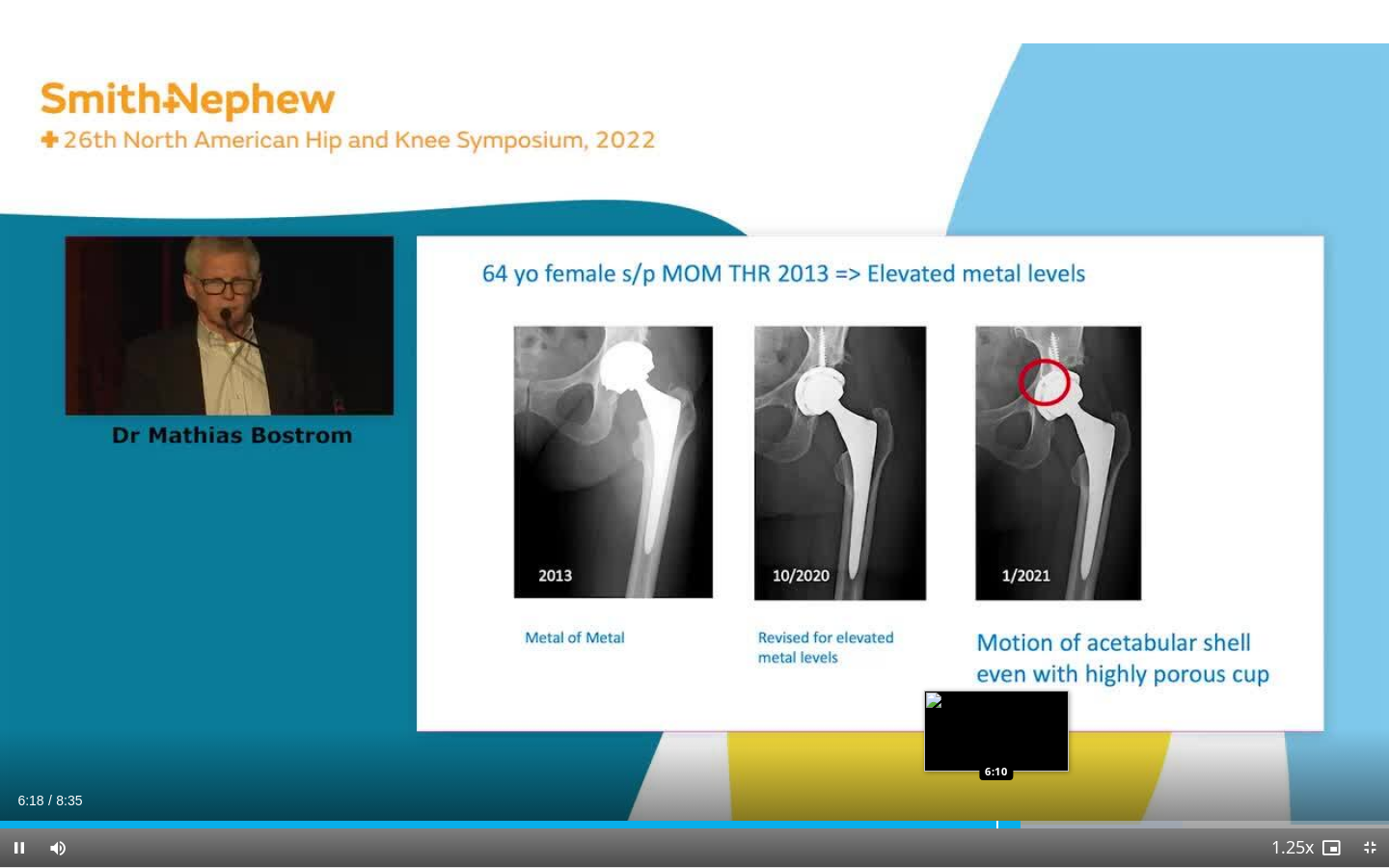 click at bounding box center (997, 825) 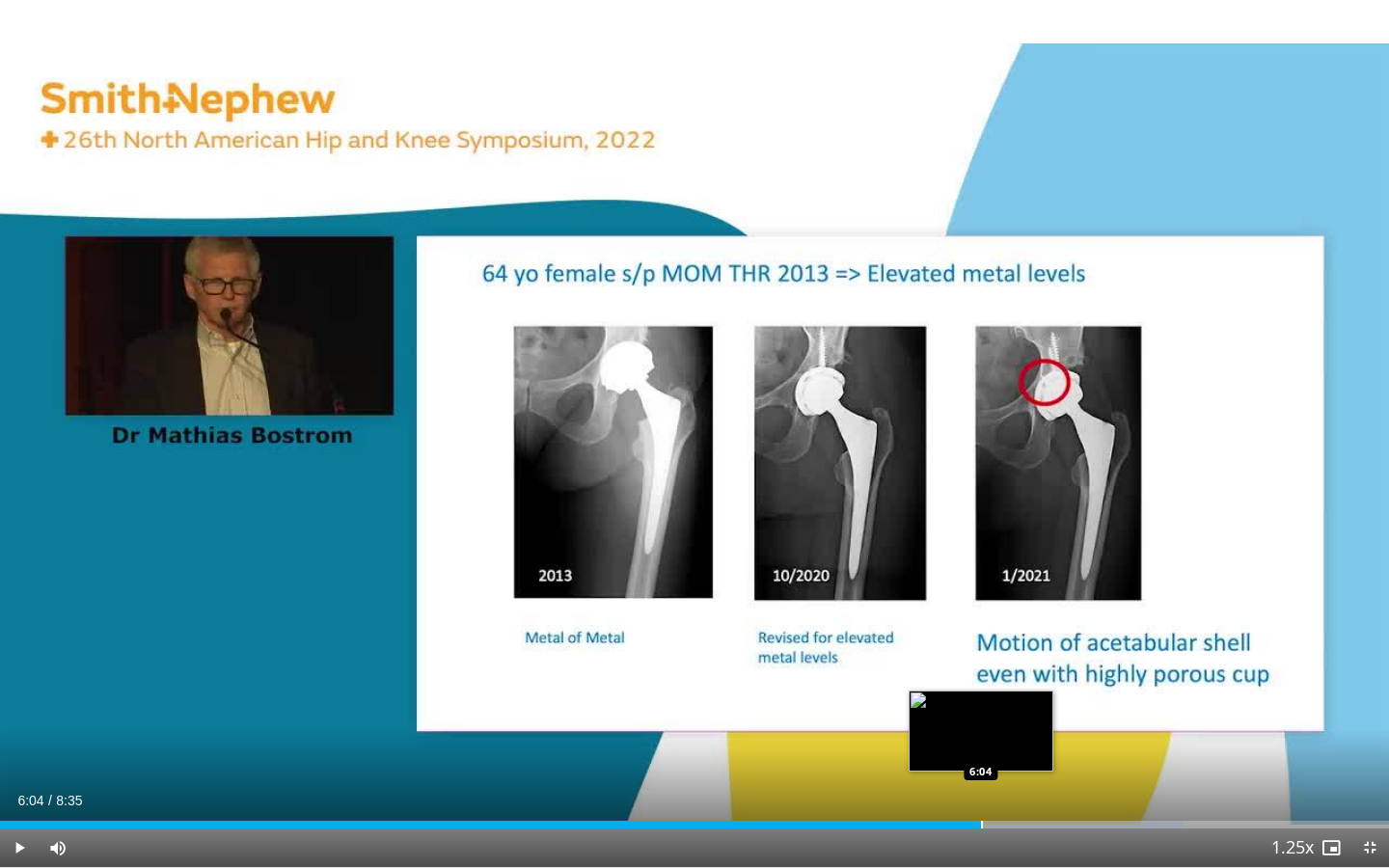 click at bounding box center [982, 825] 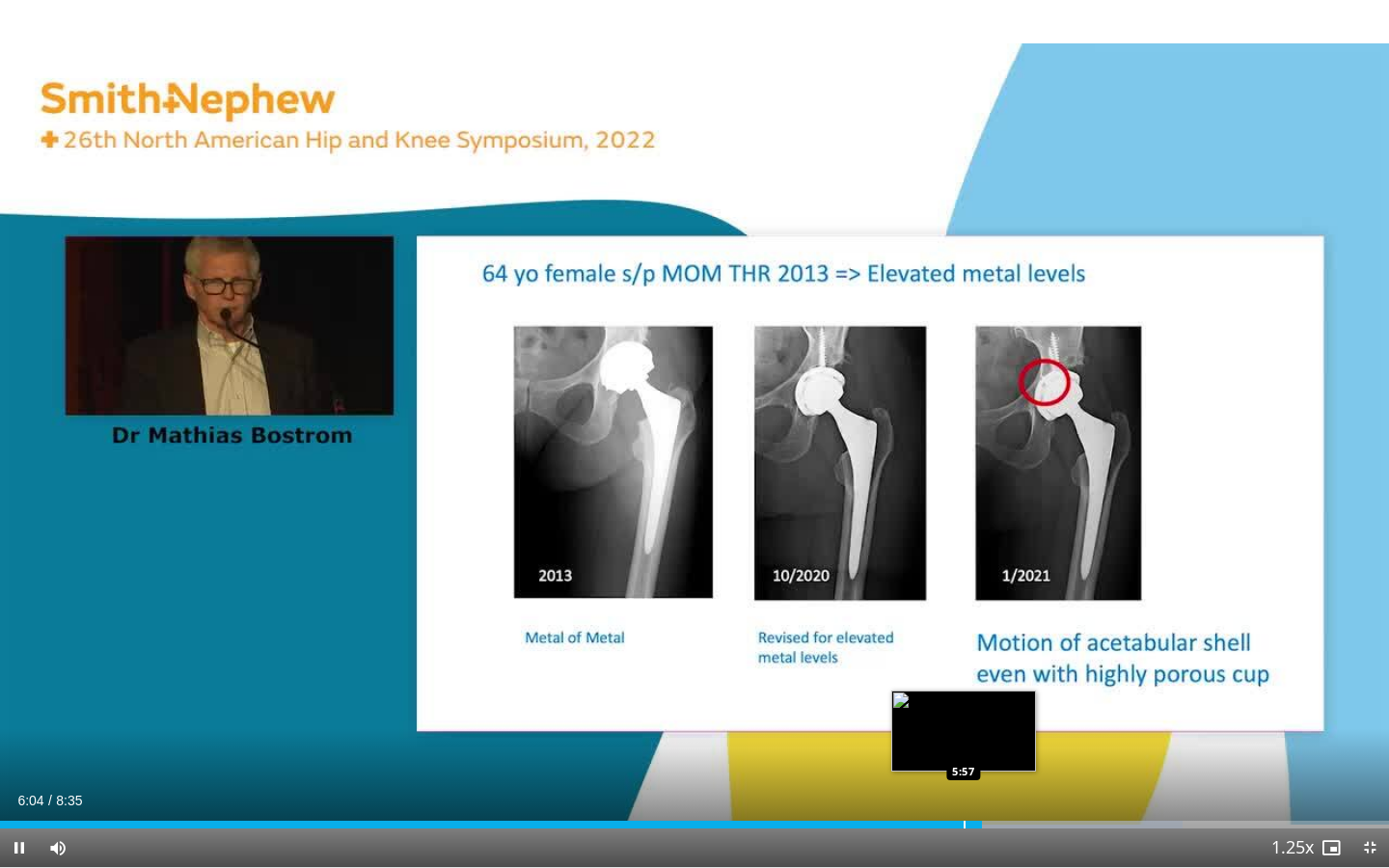 click at bounding box center [965, 825] 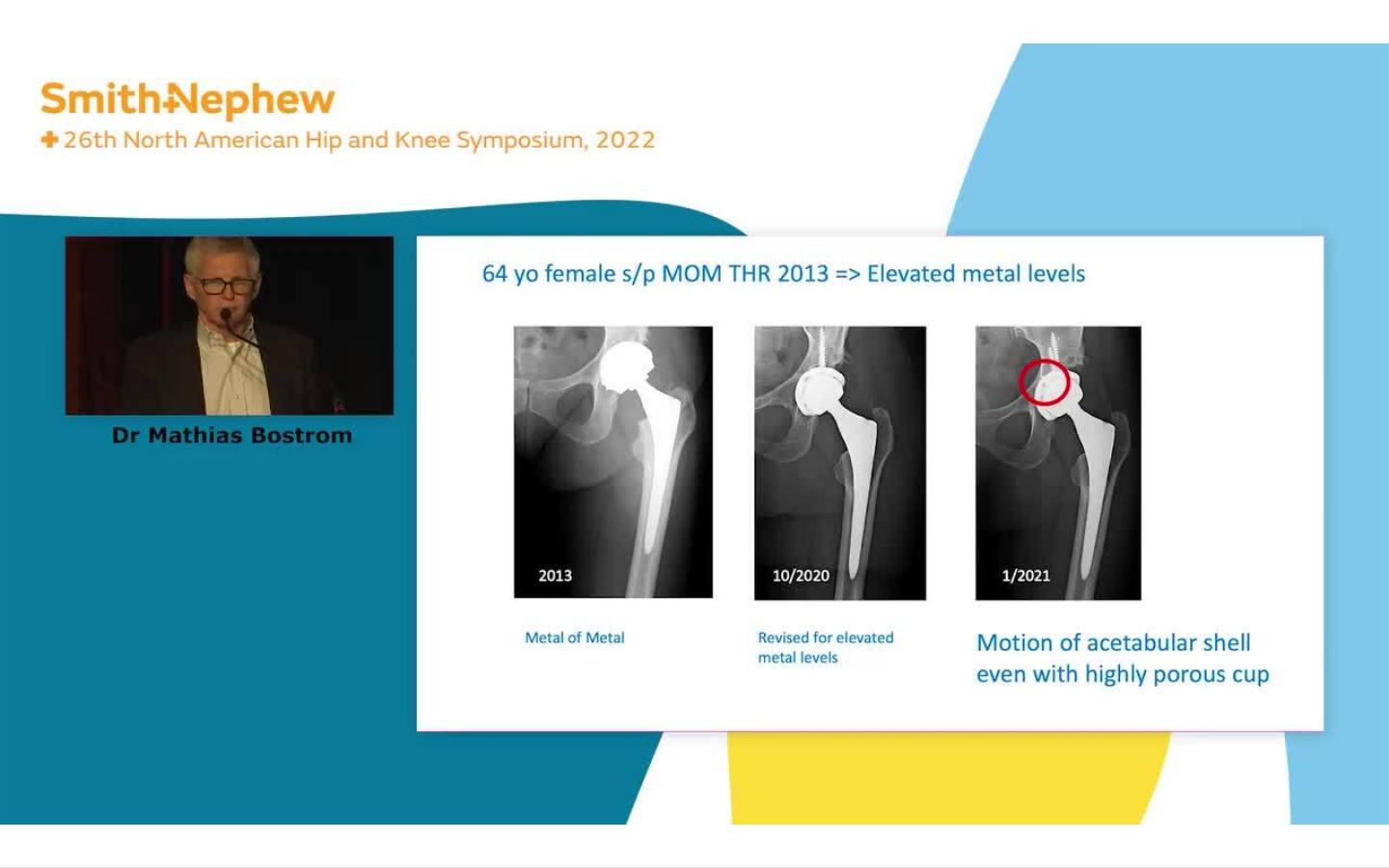 click on "Loaded :  85.16% 5:58 5:57" at bounding box center (694, 863) 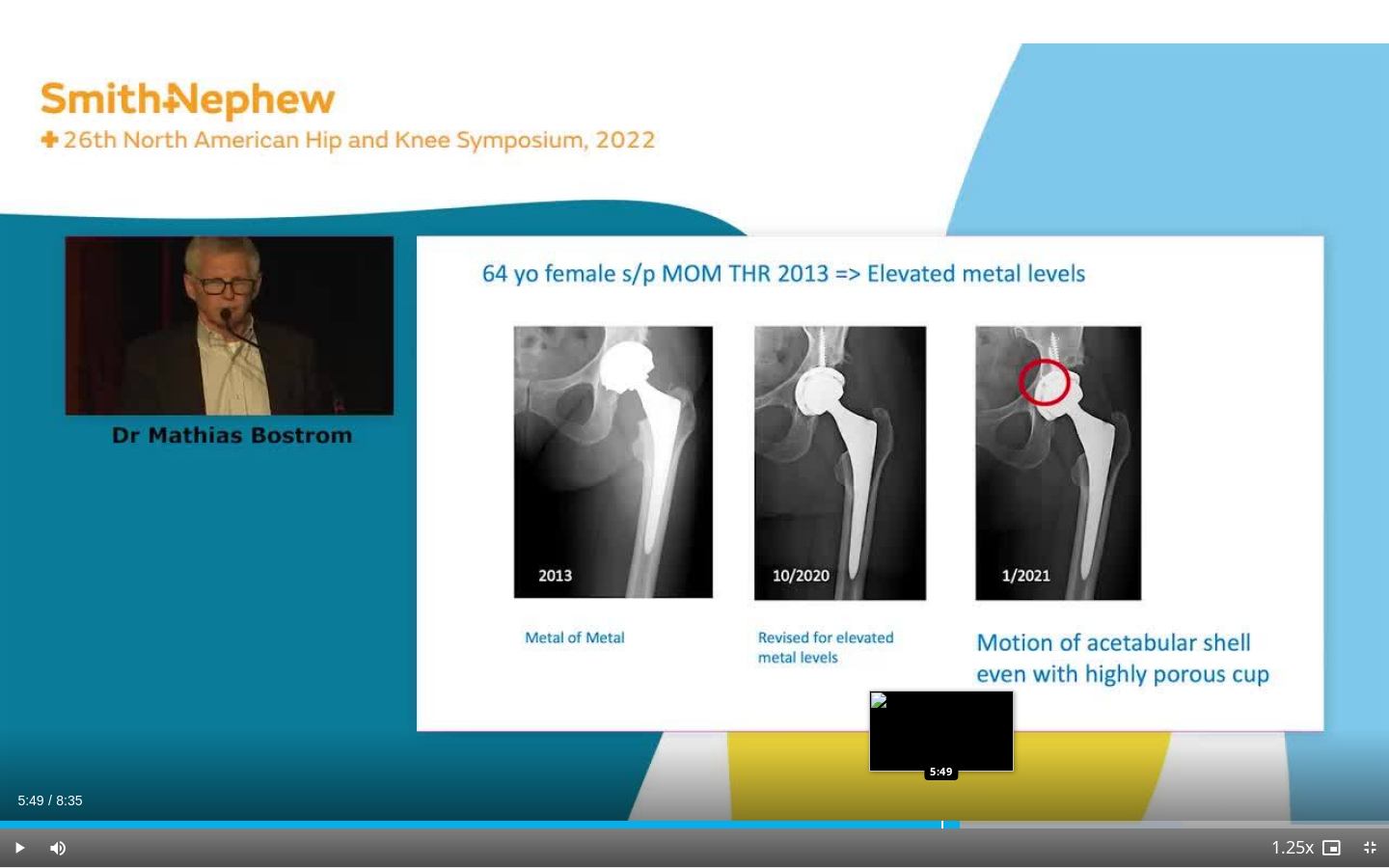 click at bounding box center (942, 825) 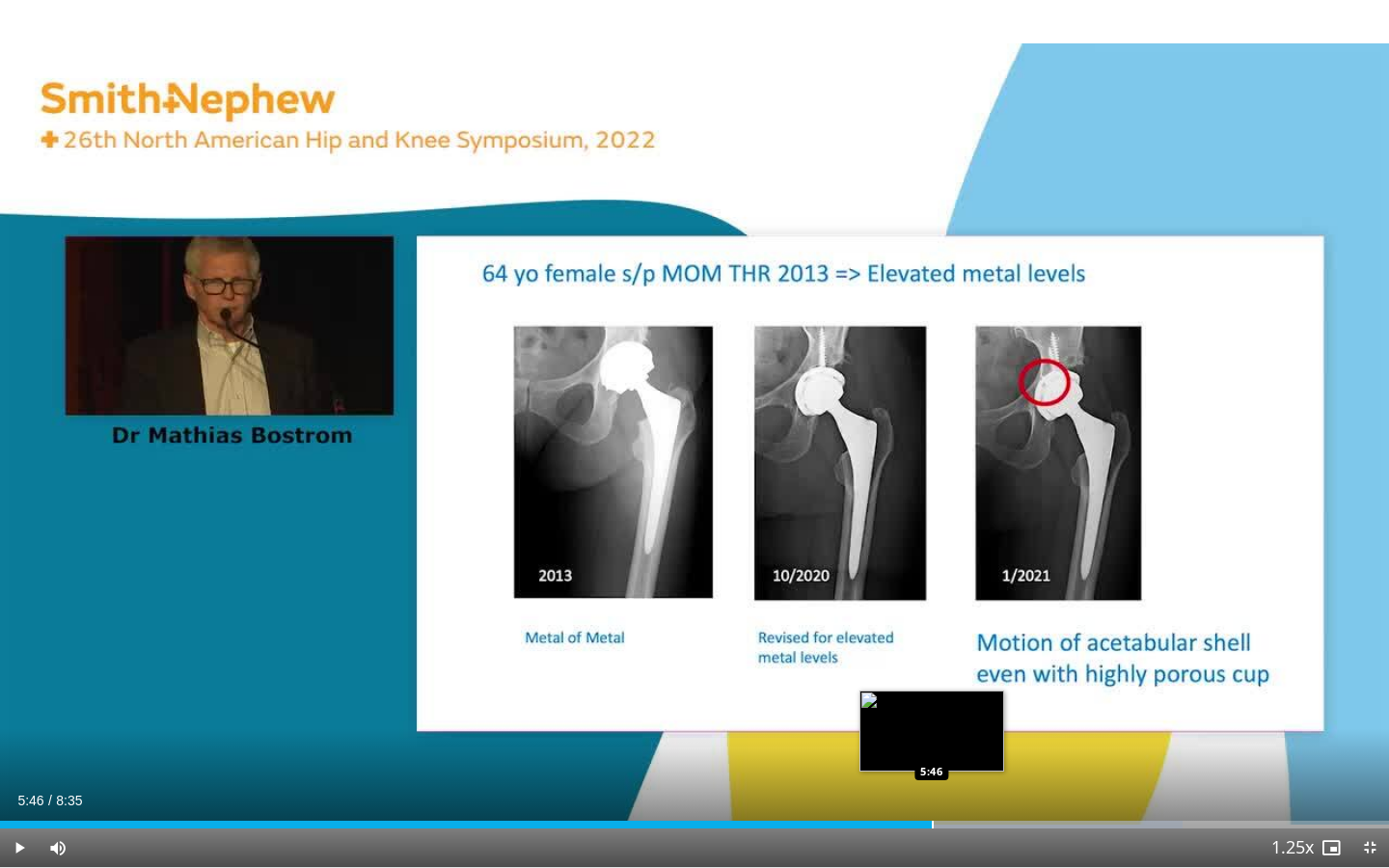 click at bounding box center [933, 825] 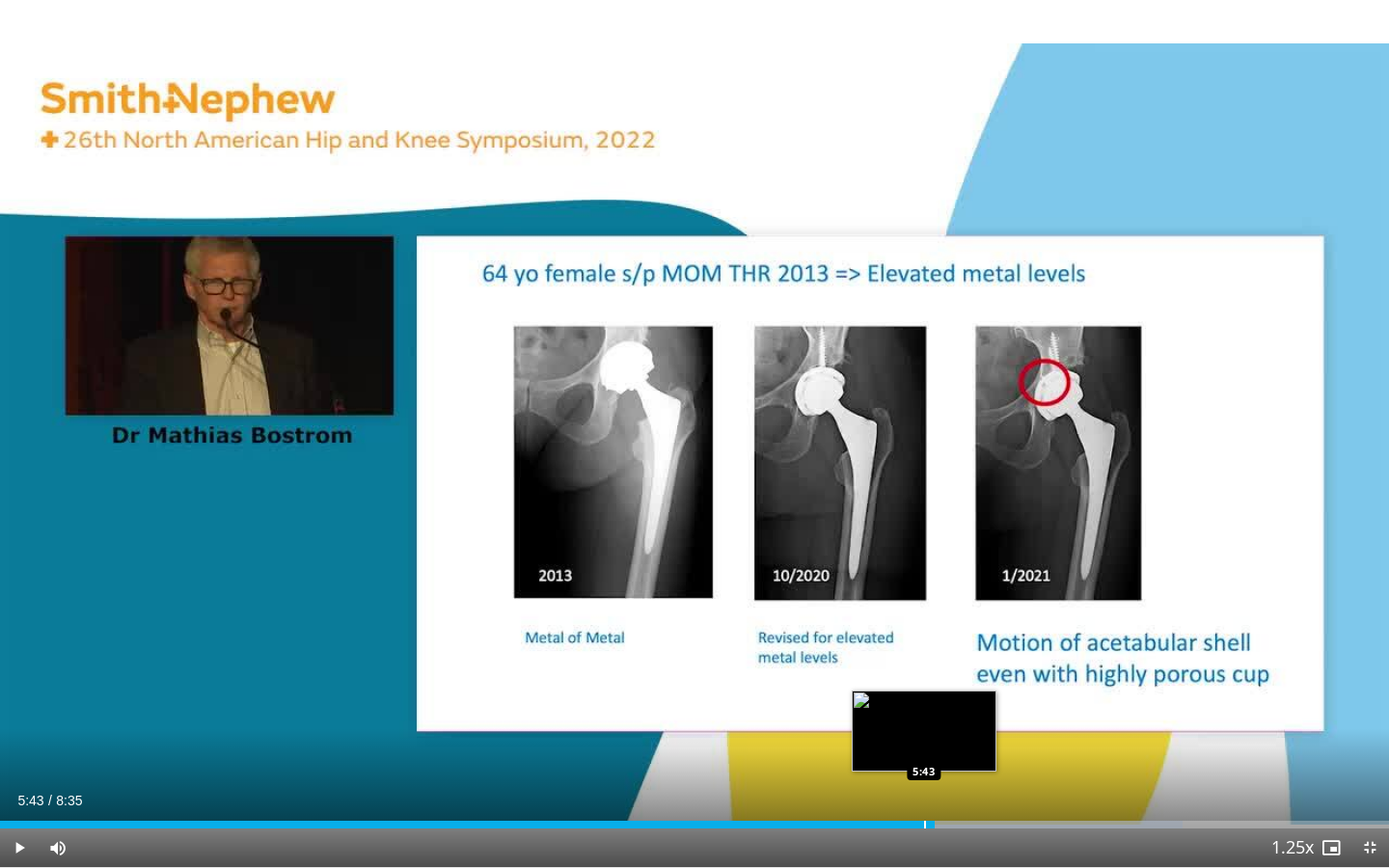 click at bounding box center [925, 825] 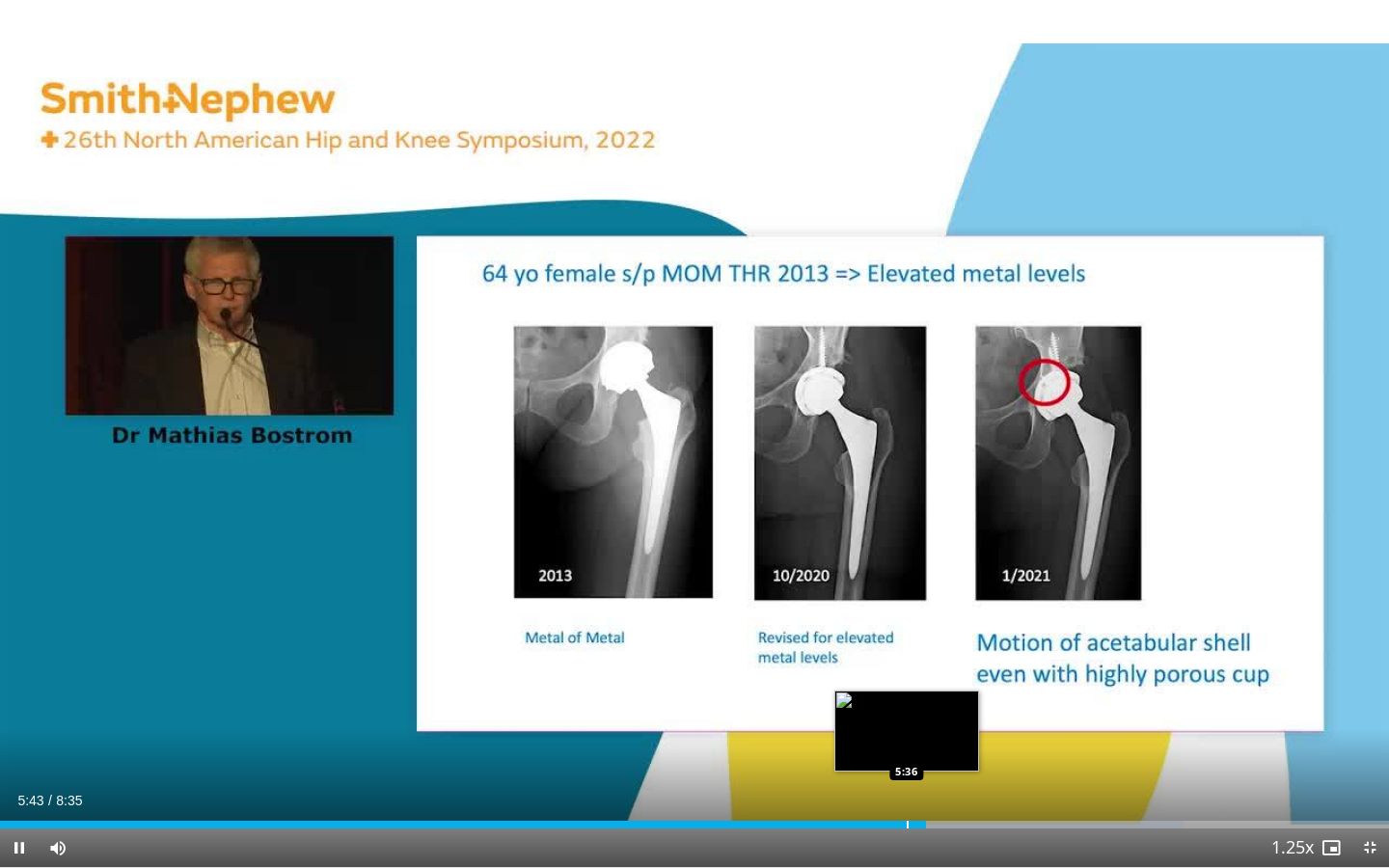 click at bounding box center [908, 825] 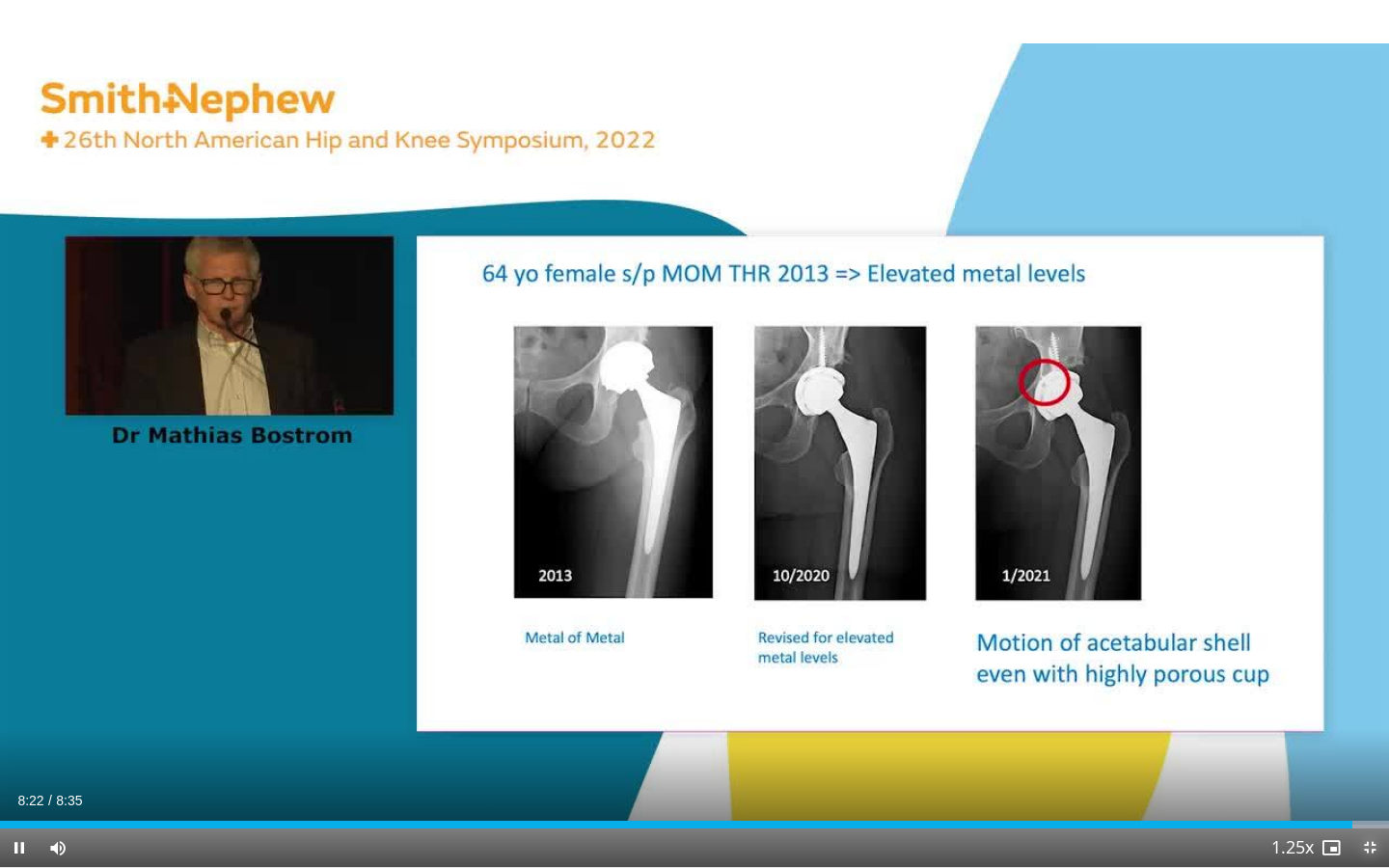 click at bounding box center (1370, 848) 